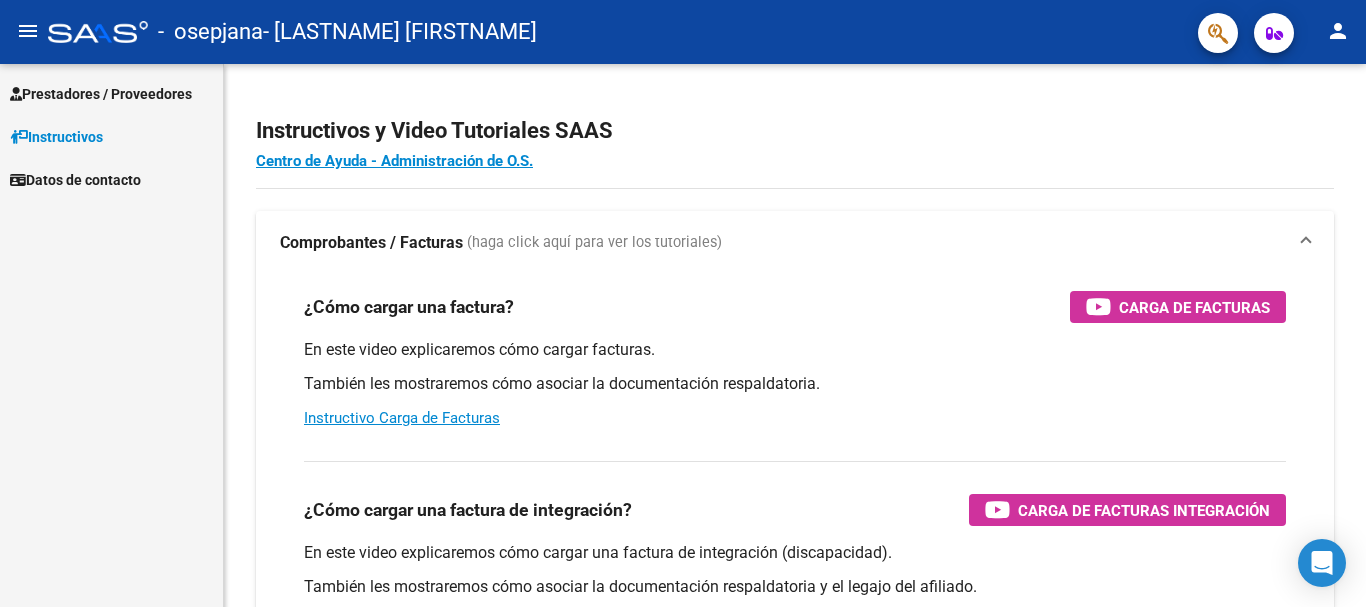 scroll, scrollTop: 0, scrollLeft: 0, axis: both 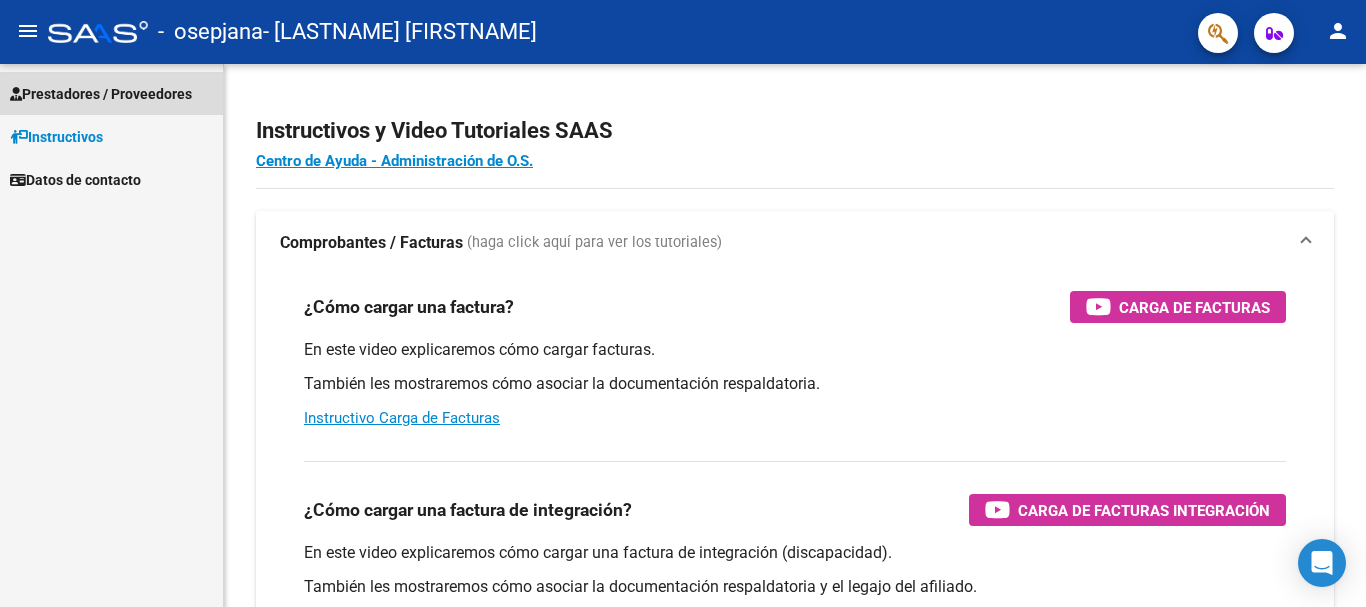 click on "Prestadores / Proveedores" at bounding box center (101, 94) 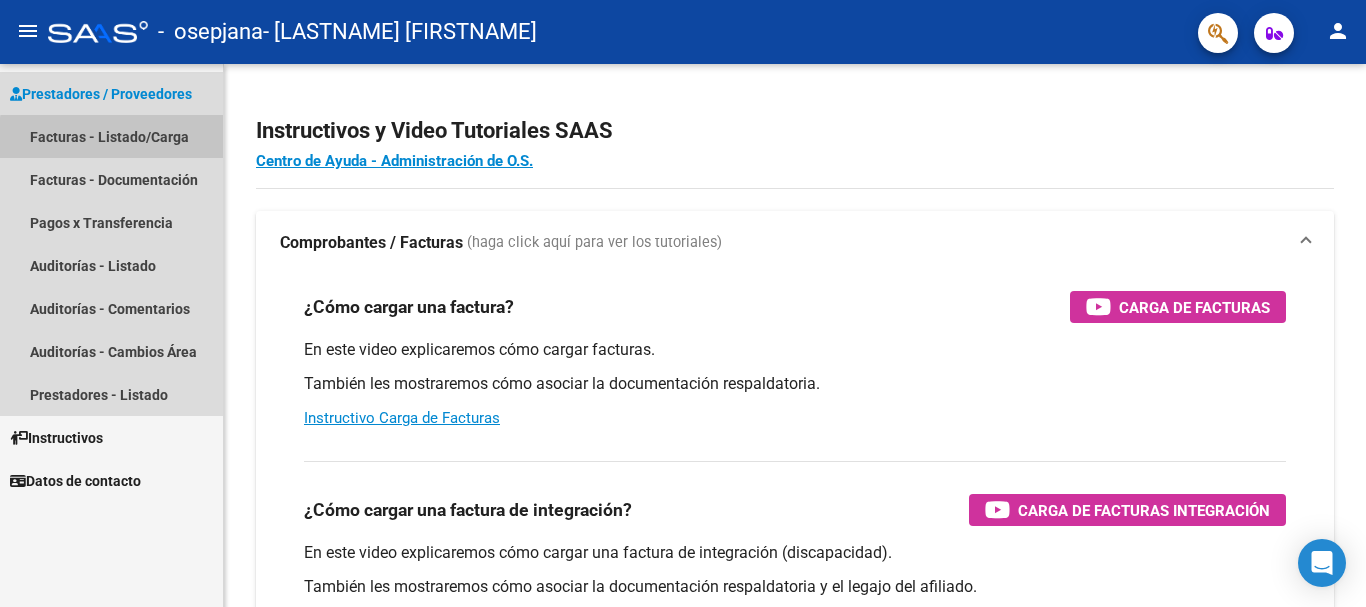 click on "Facturas - Listado/Carga" at bounding box center [111, 136] 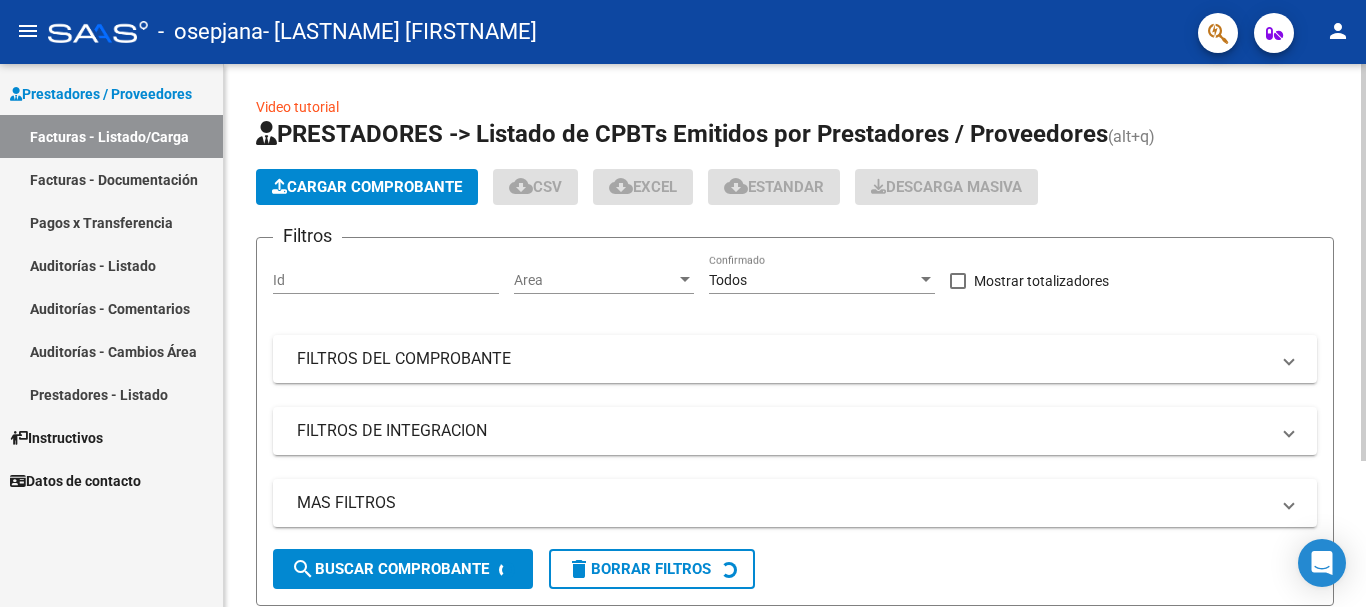 click on "Cargar Comprobante" 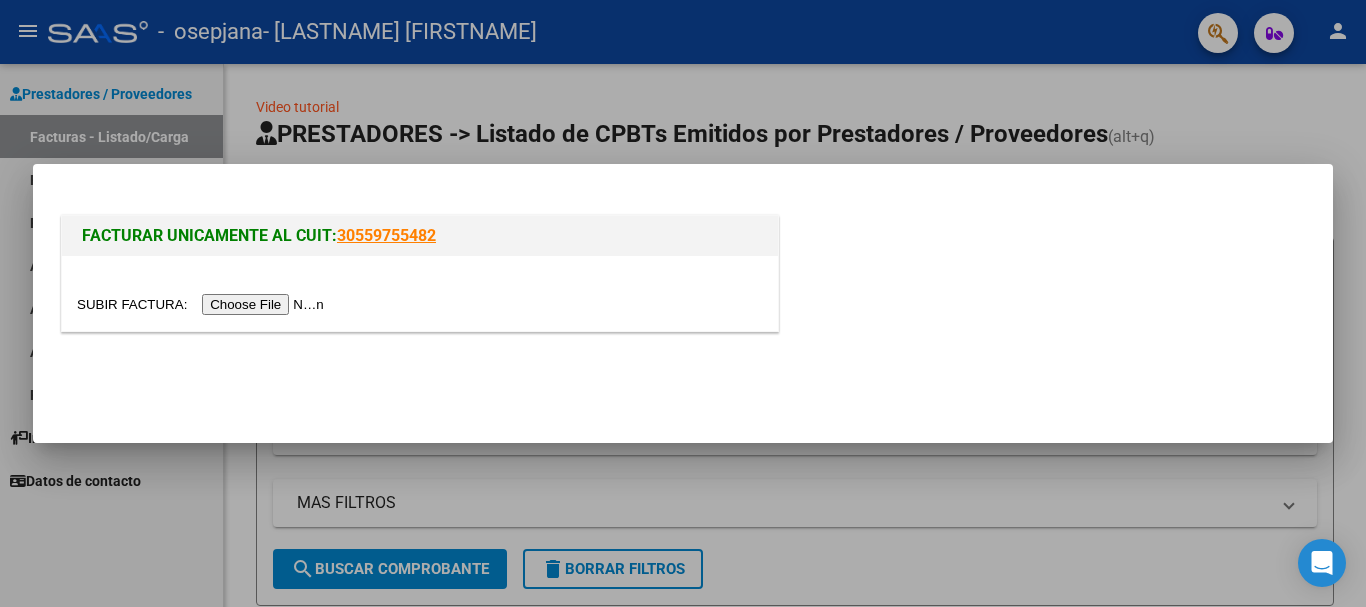 click at bounding box center [203, 304] 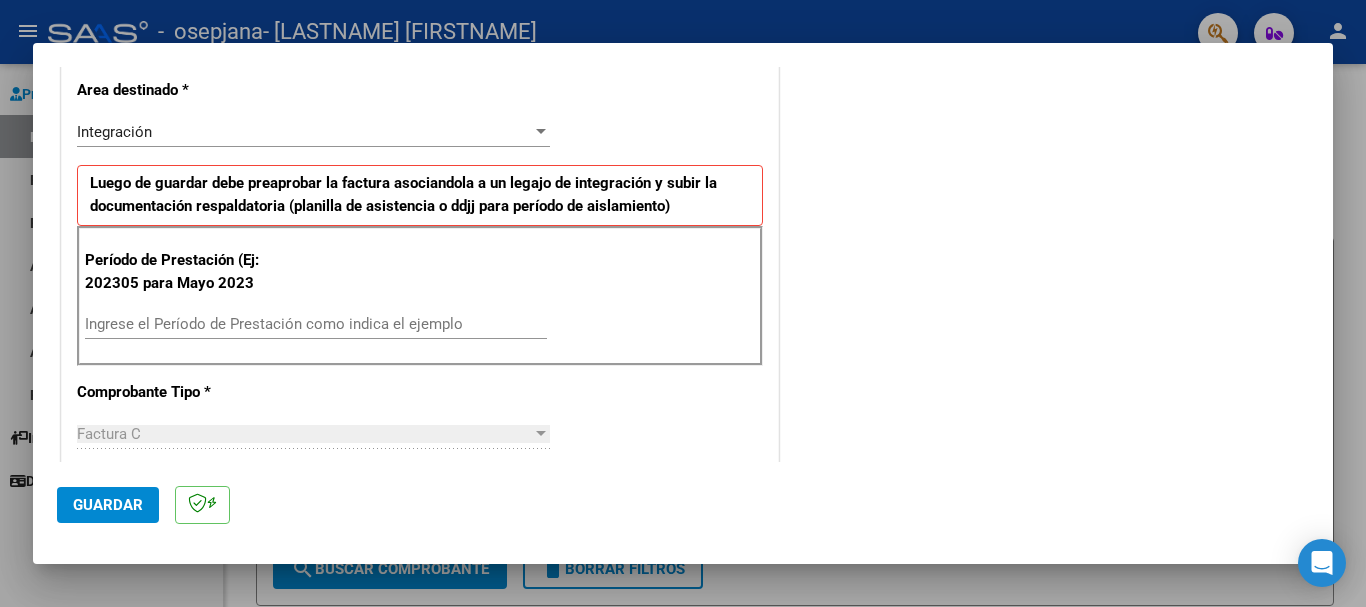 scroll, scrollTop: 527, scrollLeft: 0, axis: vertical 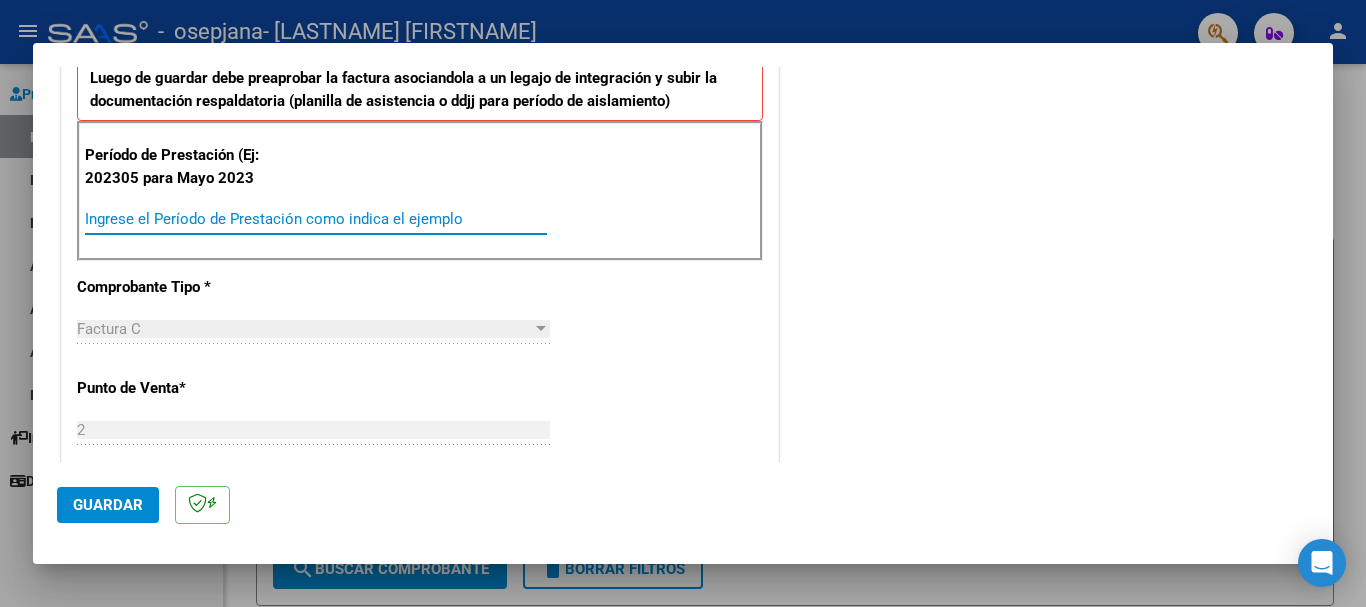 click on "Ingrese el Período de Prestación como indica el ejemplo" at bounding box center (316, 219) 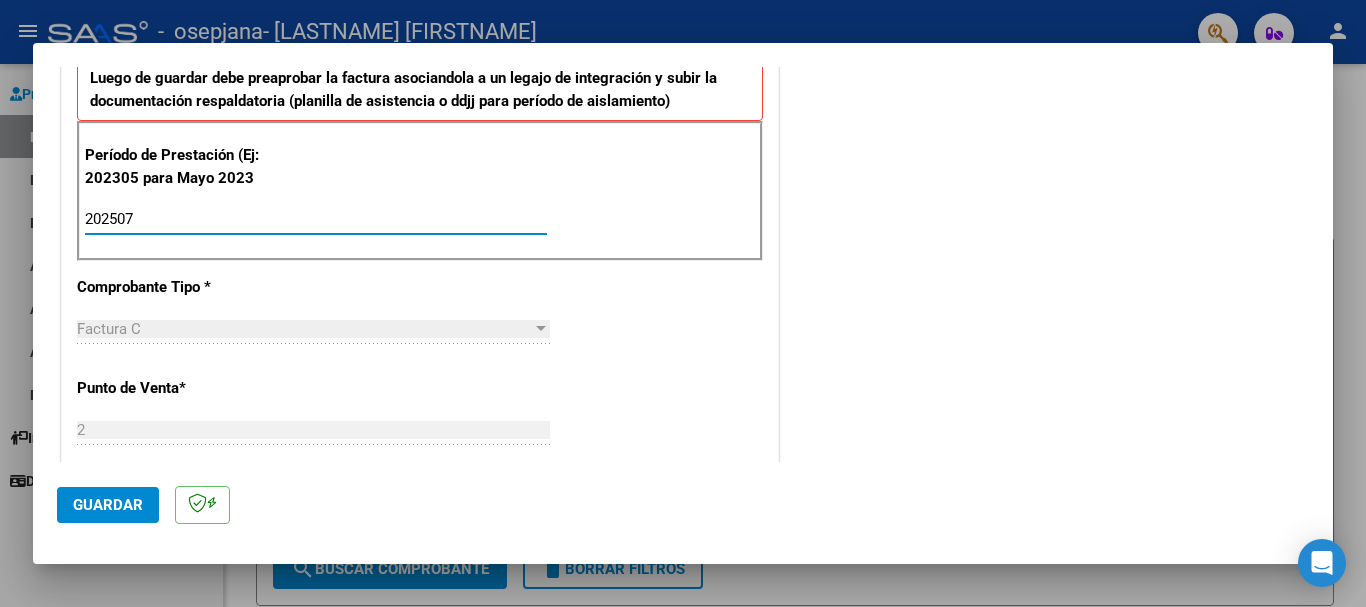type on "202507" 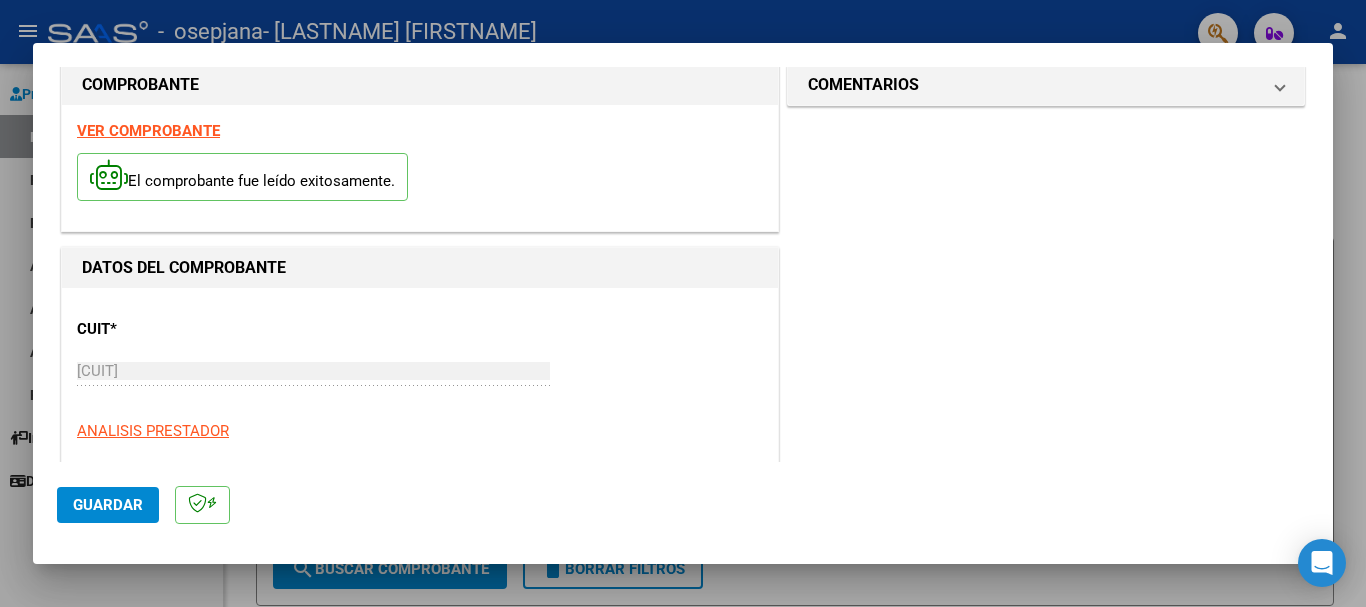 scroll, scrollTop: 0, scrollLeft: 0, axis: both 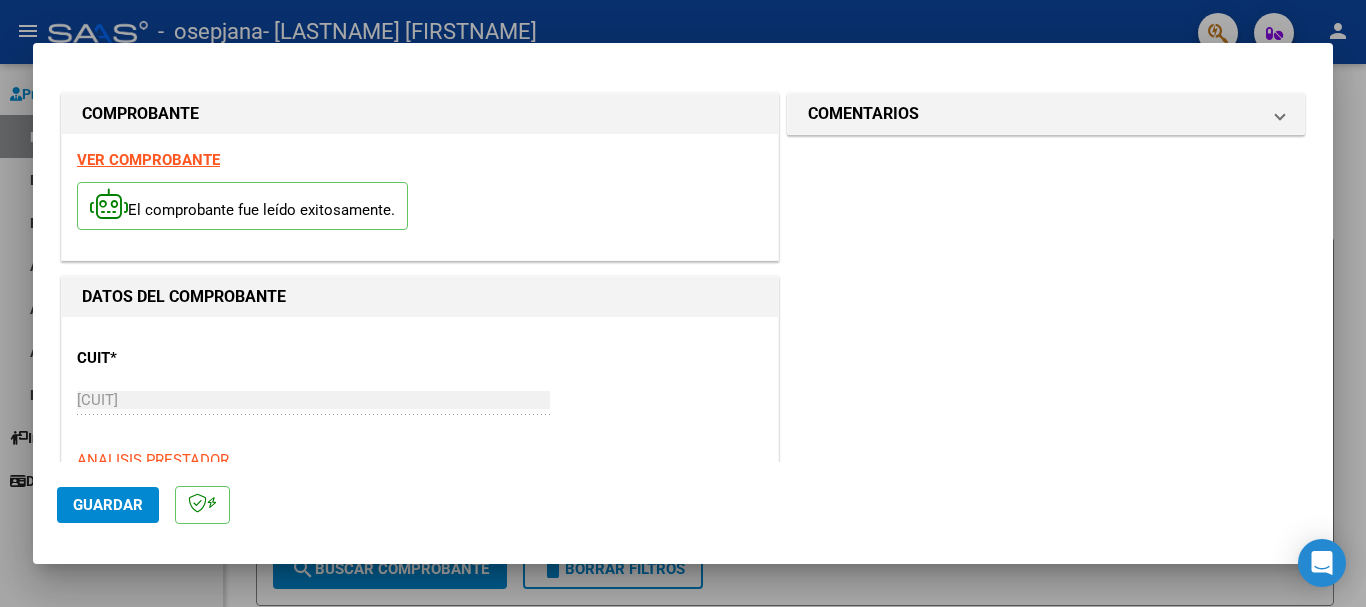 click on "Guardar" 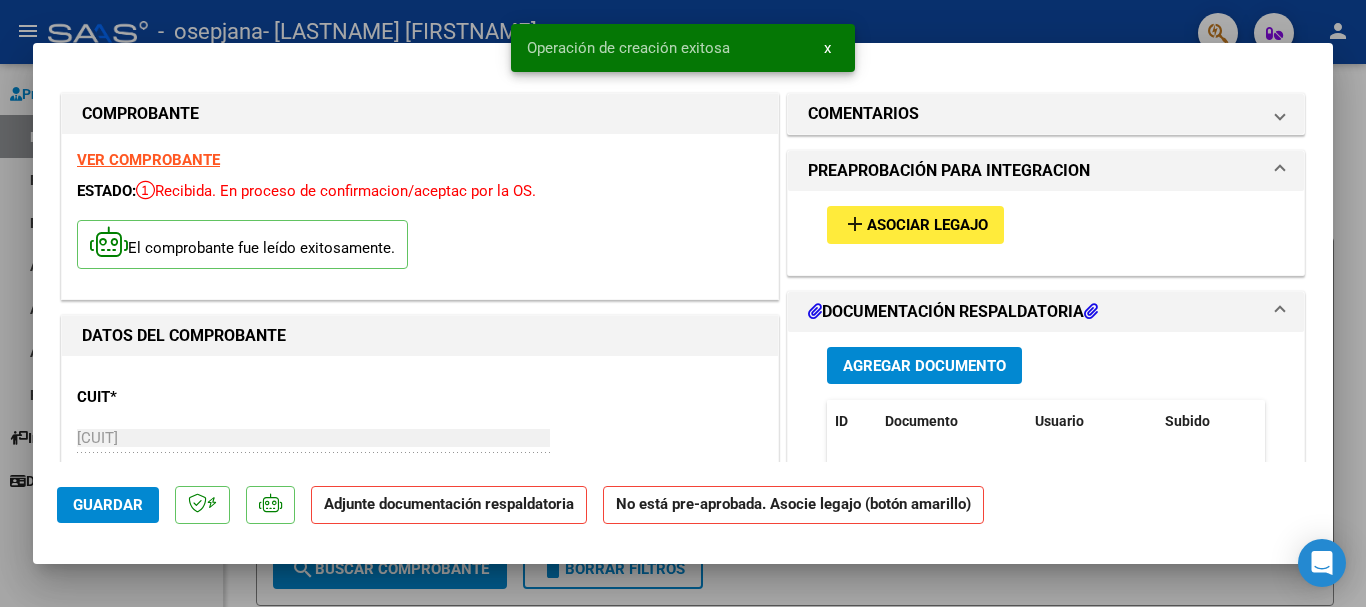 click on "add Asociar Legajo" at bounding box center (915, 224) 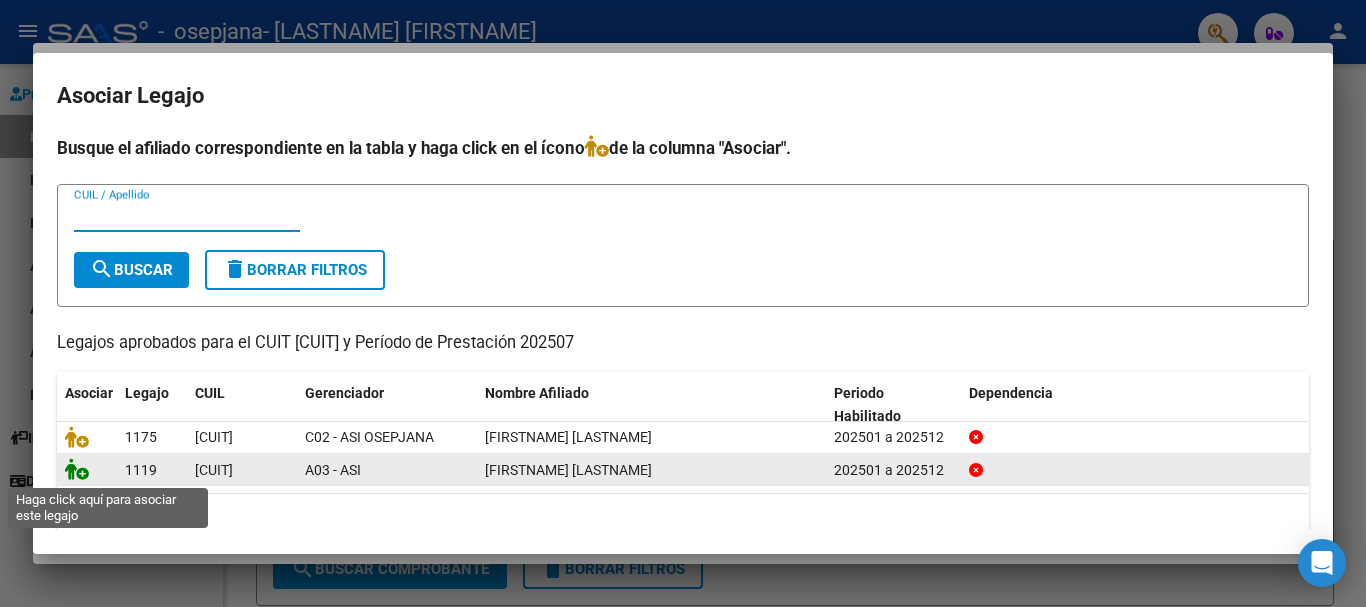 click 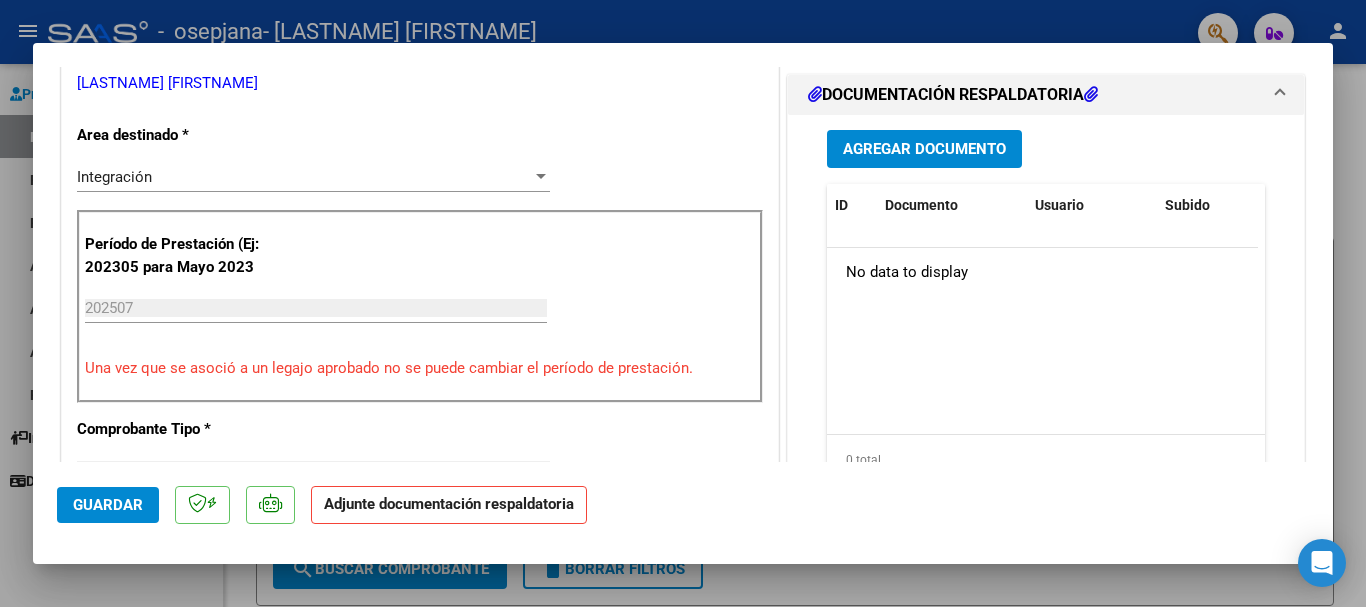 scroll, scrollTop: 423, scrollLeft: 0, axis: vertical 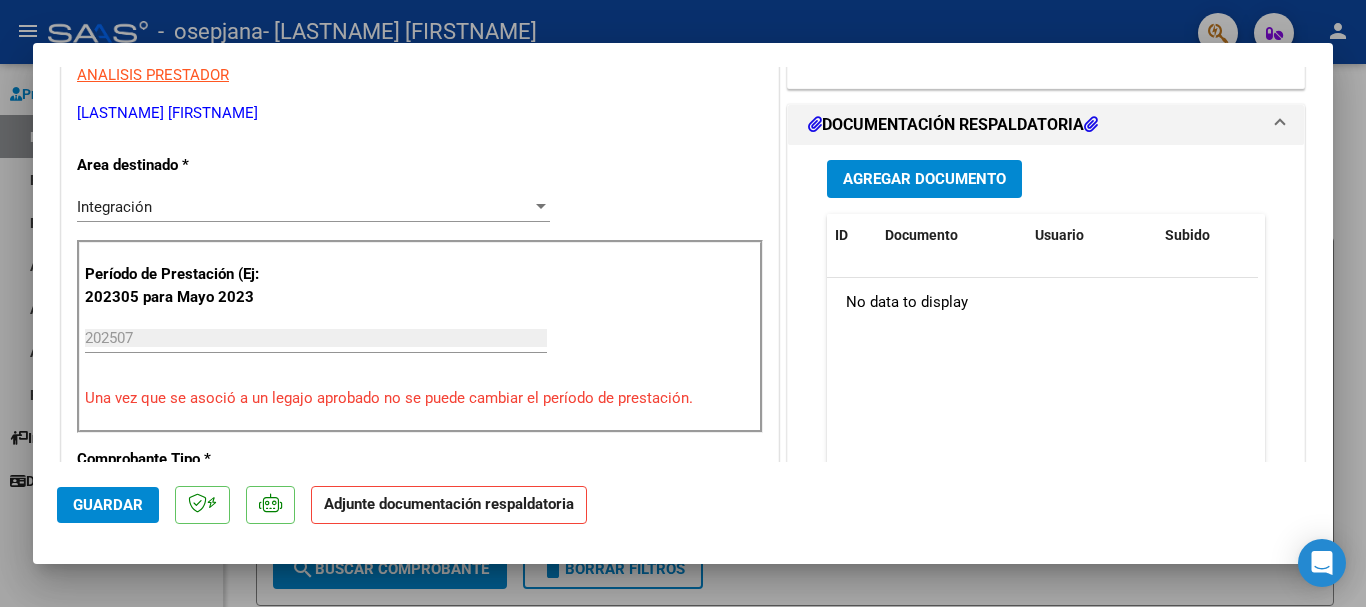 click on "Agregar Documento" at bounding box center (924, 180) 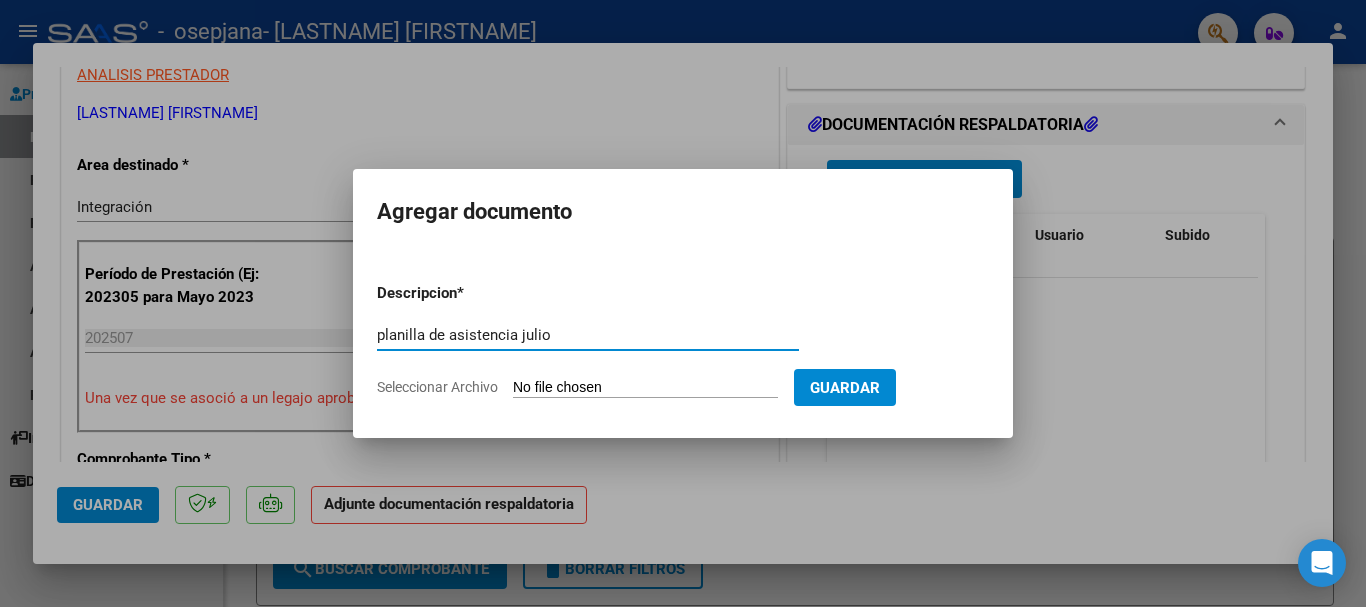 type on "planilla de asistencia julio" 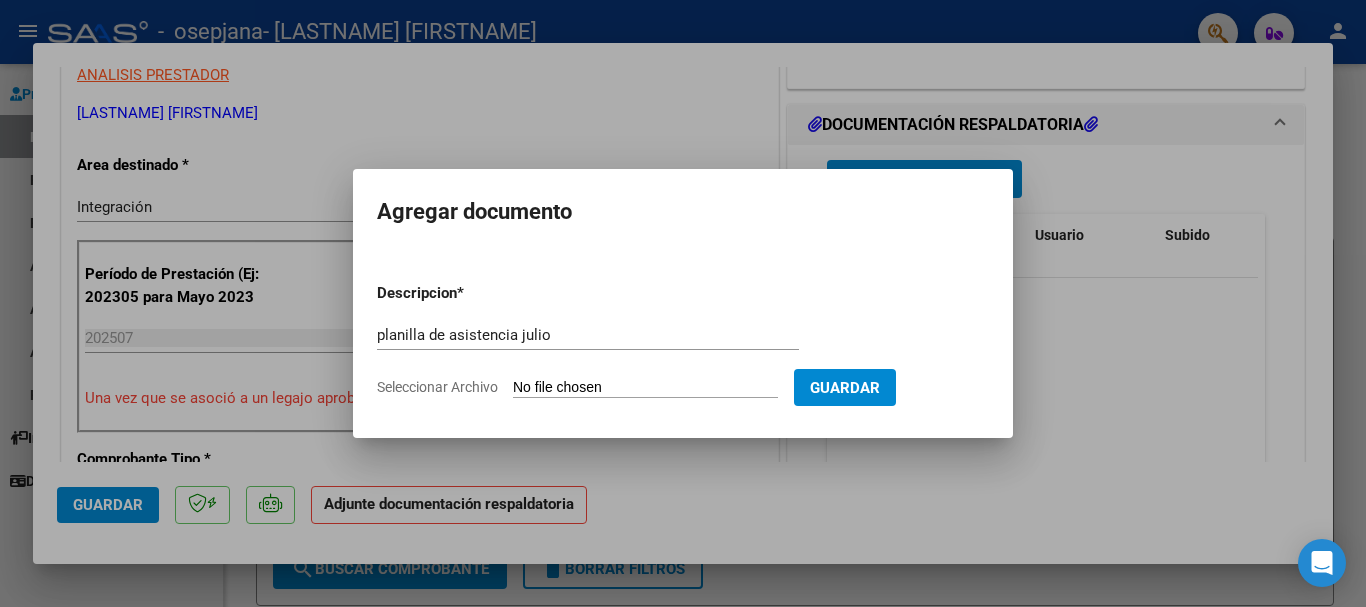 type on "C:\fakepath\[NAME] [DATE].pdf" 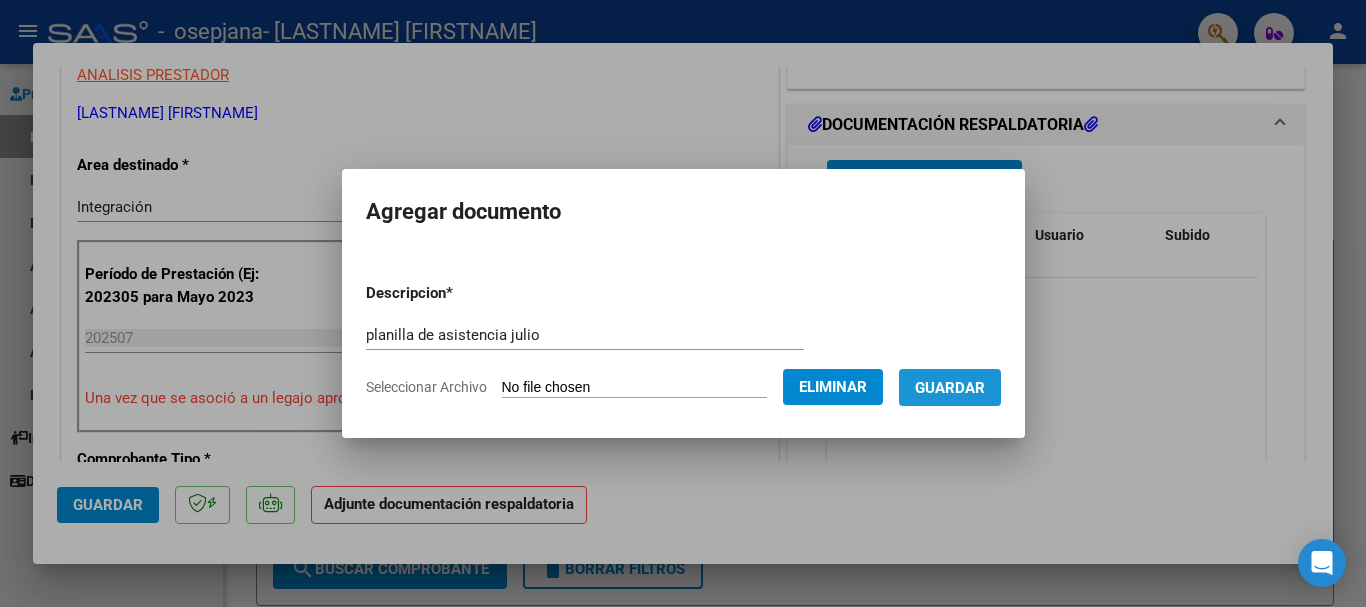 click on "Guardar" at bounding box center [950, 388] 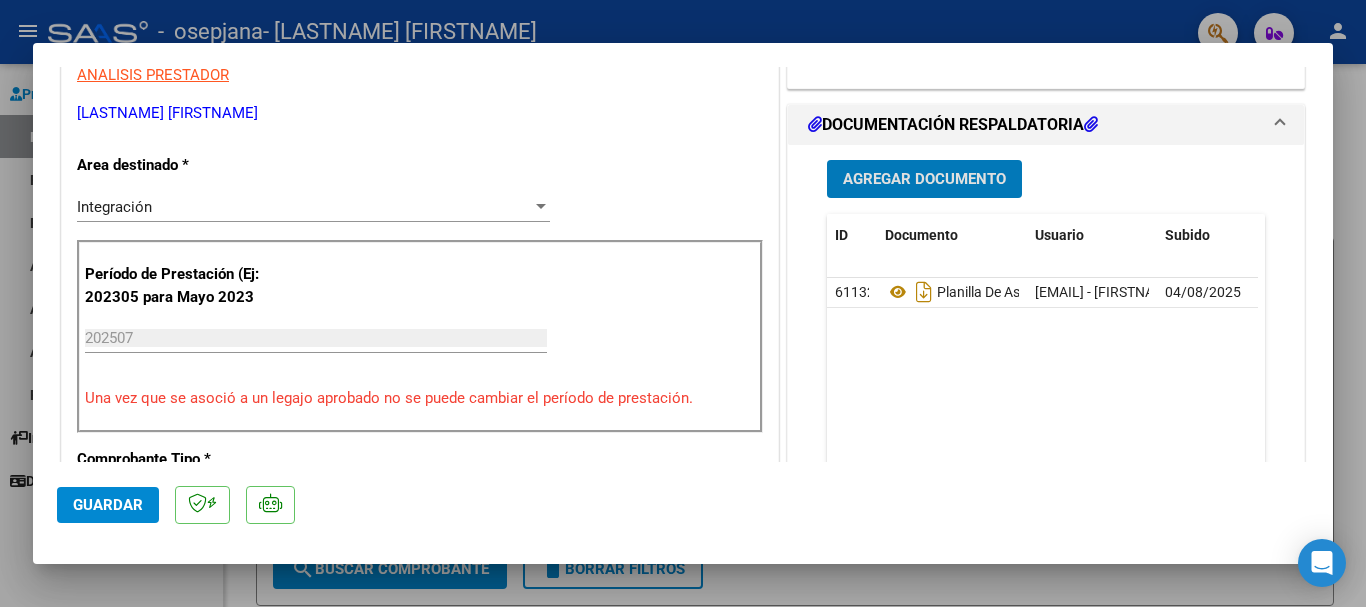 click on "Agregar Documento" at bounding box center (924, 180) 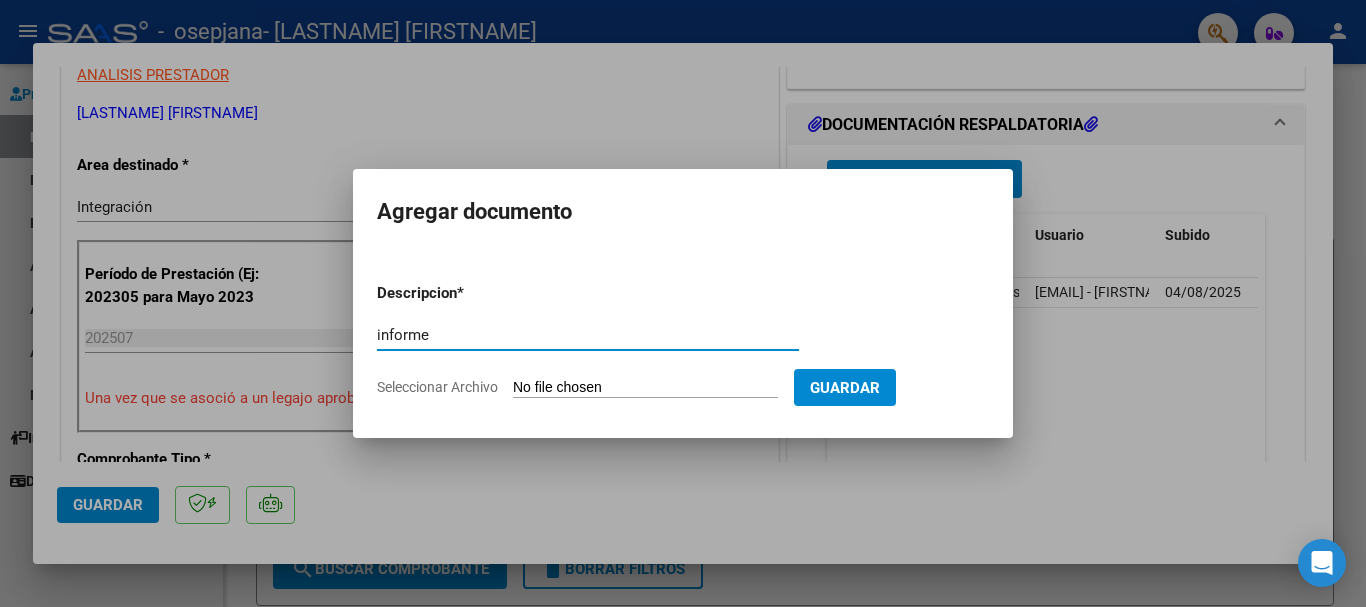 type on "informe" 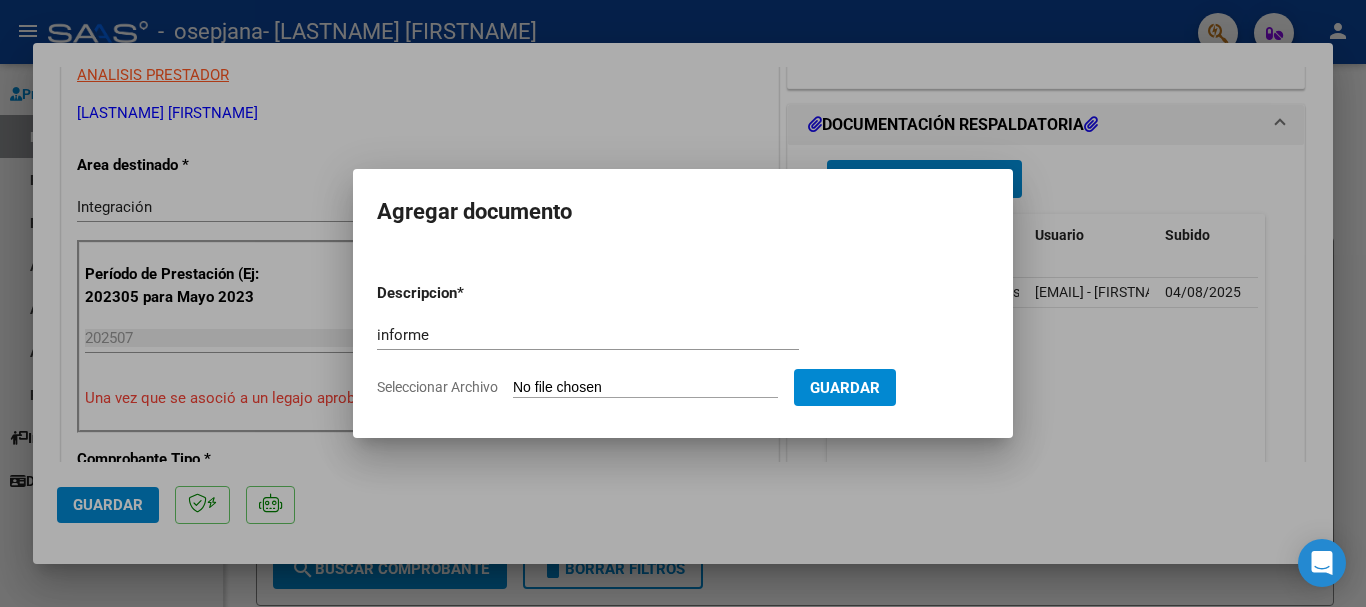 type on "C:\fakepath\[NAME] - INFORME [YEAR] PSICOLOGÍA.docx.pdf" 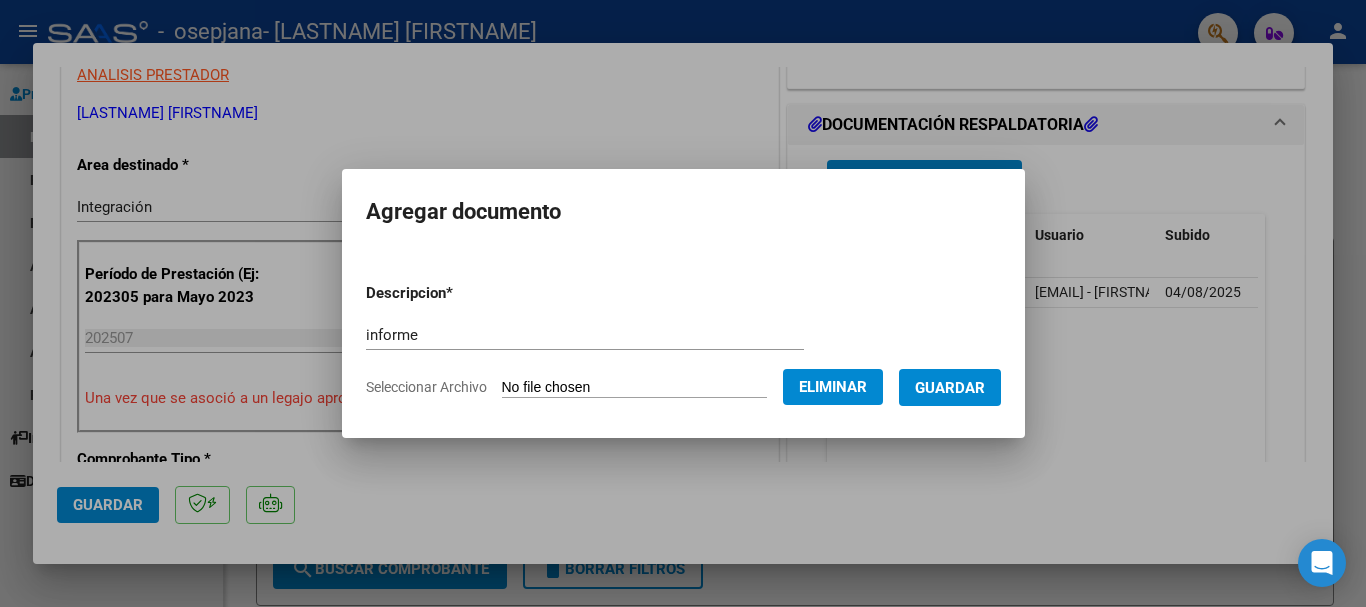 click on "Guardar" at bounding box center [950, 388] 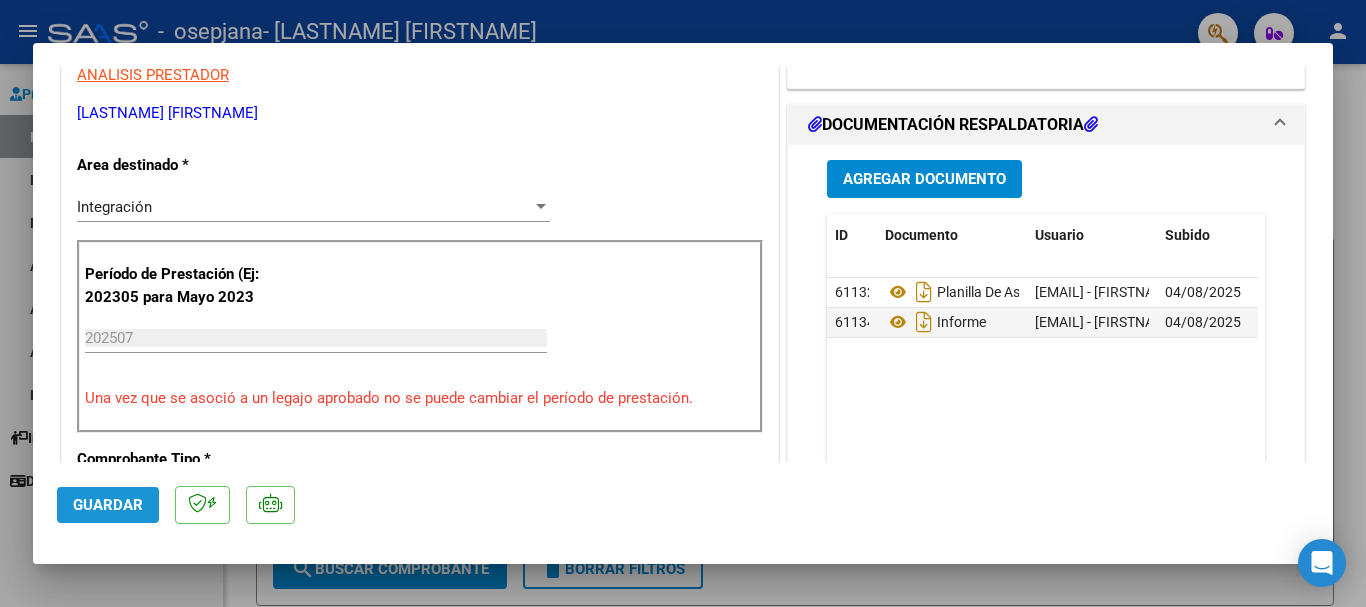 click on "Guardar" 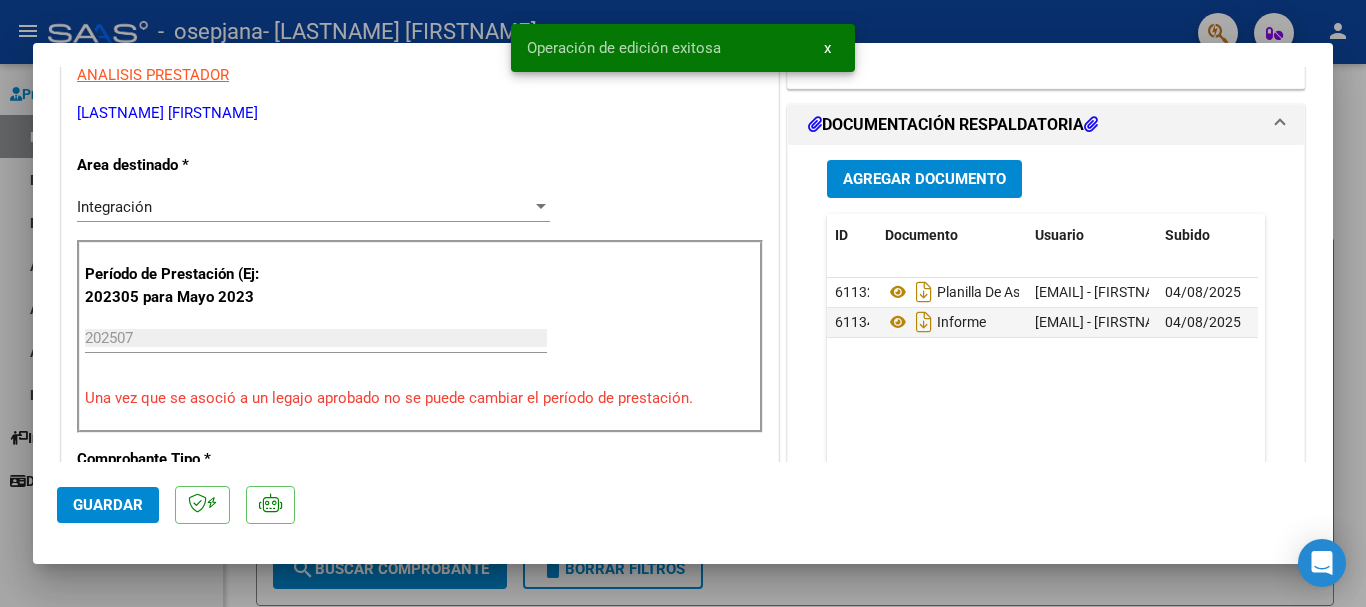 click at bounding box center (683, 303) 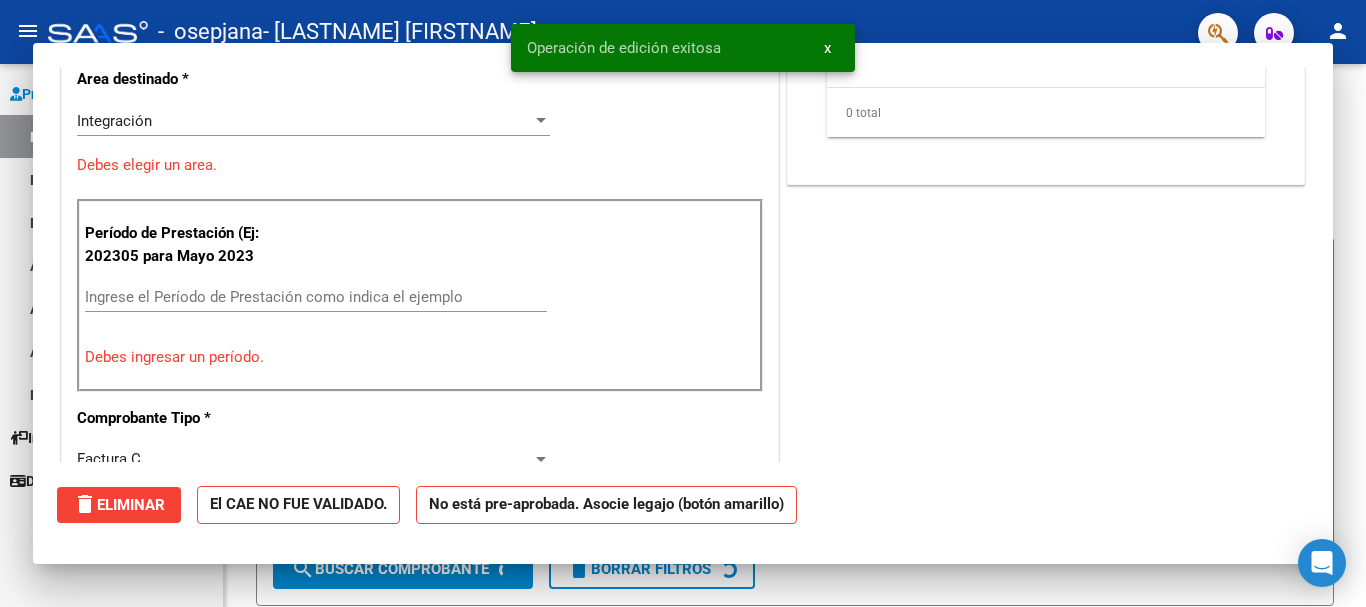 scroll, scrollTop: 0, scrollLeft: 0, axis: both 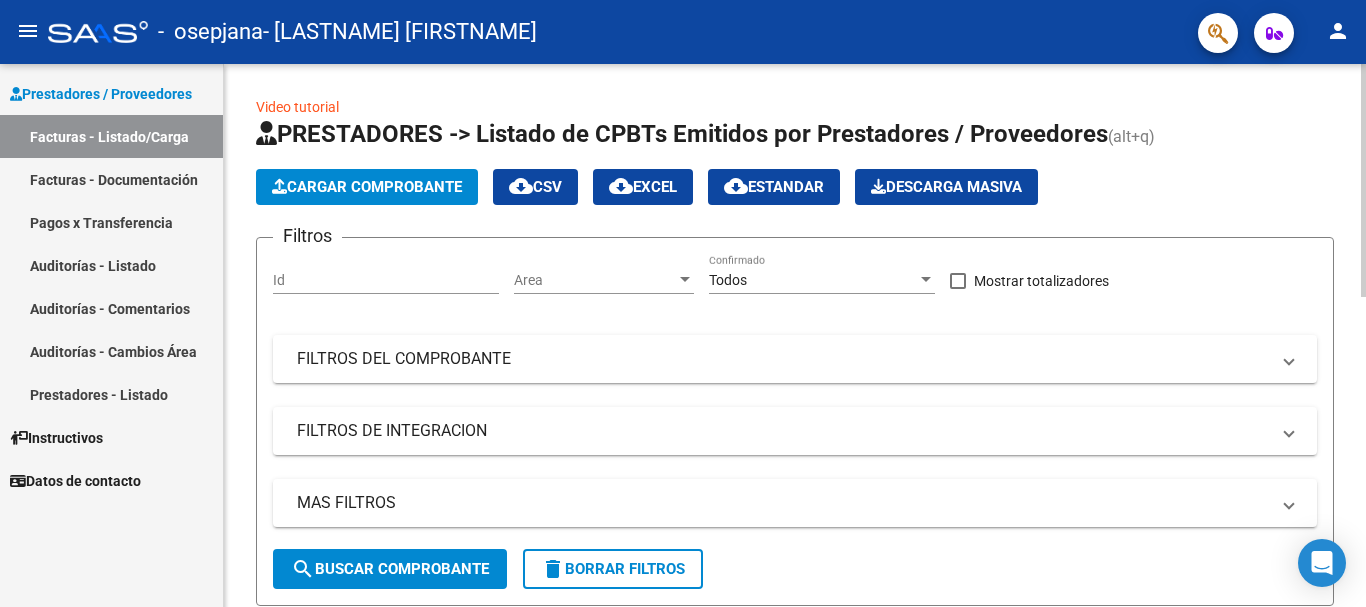 click on "menu - [LASTNAME] - [FIRSTNAME] [LASTNAME] person Prestadores / Proveedores Facturas - Listado/Carga Facturas - Documentación Pagos x Transferencia Auditorías - Listado Auditorías - Comentarios Auditorías - Cambios Área Prestadores - Listado Instructivos Datos de contacto Video tutorial PRESTADORES -> Listado de CPBTs Emitidos por Prestadores / Proveedores (alt+q) Cargar Comprobante
cloud_download CSV cloud_download EXCEL cloud_download Estandar Descarga Masiva
Filtros Id Area Area Todos Confirmado Mostrar totalizadores FILTROS DEL COMPROBANTE Comprobante Tipo Comprobante Tipo Start date – End date Fec. Comprobante Desde / Hasta Días Emisión Desde(cant. días) Días Emisión Hasta(cant. días) CUIT / Razón Social Pto. Venta Nro. Comprobante Código SSS CAE Válido CAE Válido Todos Cargado Módulo Hosp. Todos Tiene facturacion Apócrifa Hospital Refes FILTROS DE INTEGRACION Período De Prestación Campos del Archivo de Rendición Devuelto x SSS (dr_envio) Todos Todos" 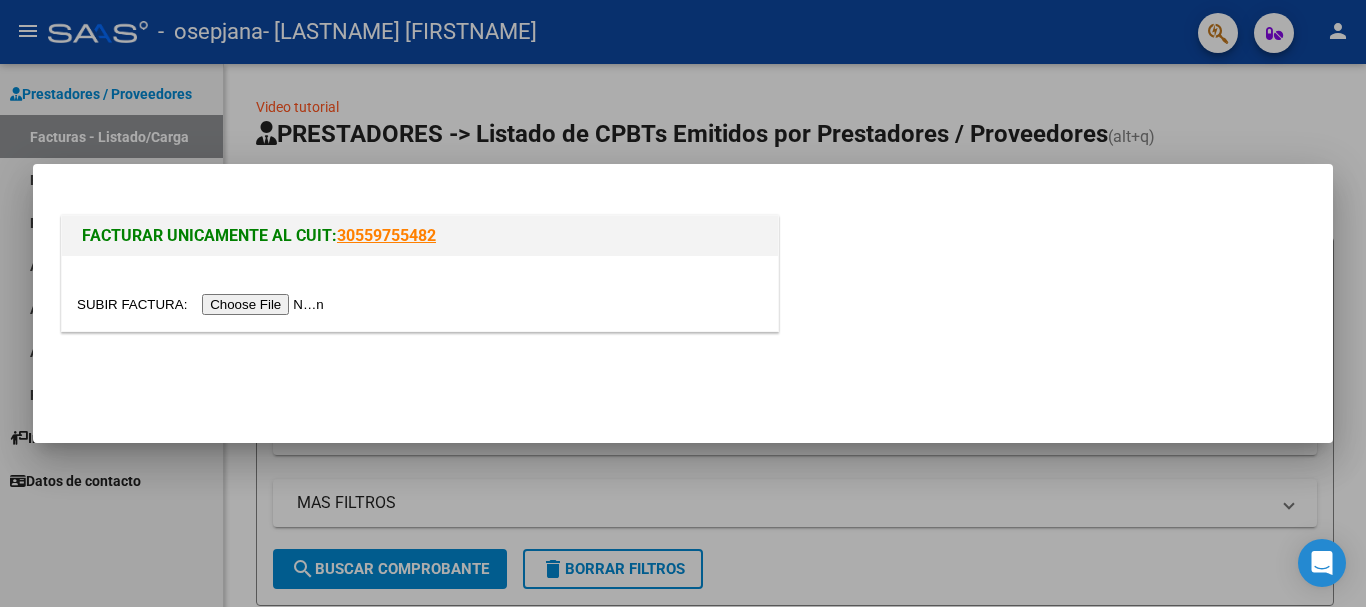 click at bounding box center (203, 304) 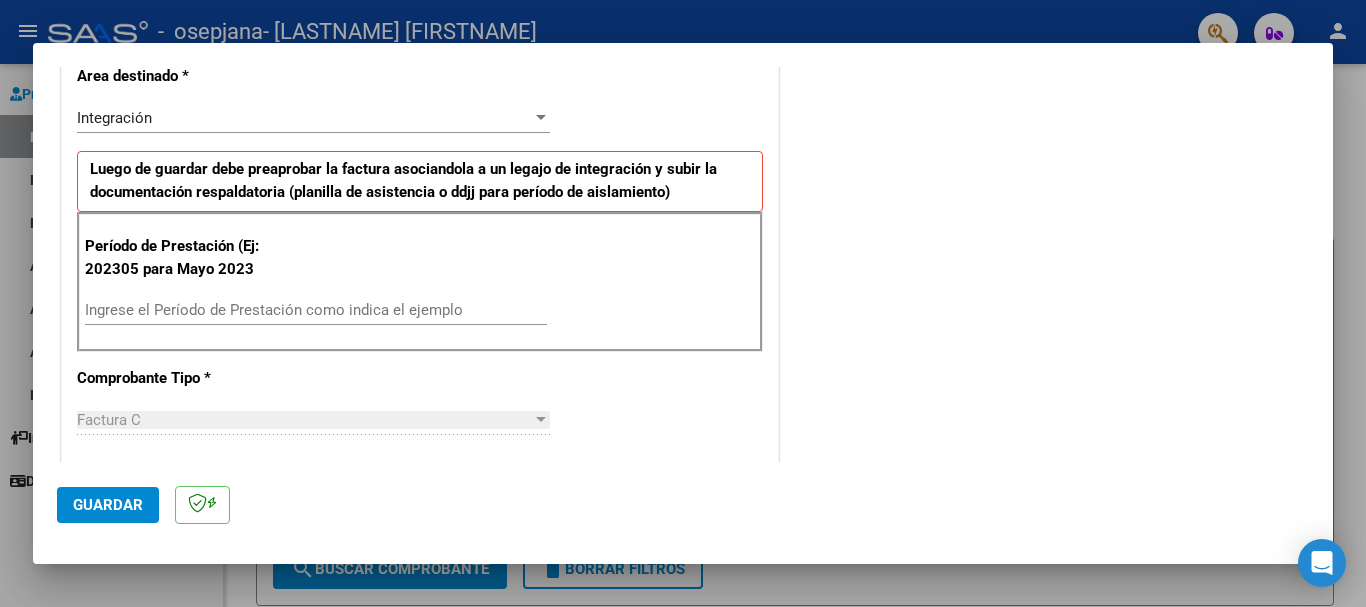 scroll, scrollTop: 489, scrollLeft: 0, axis: vertical 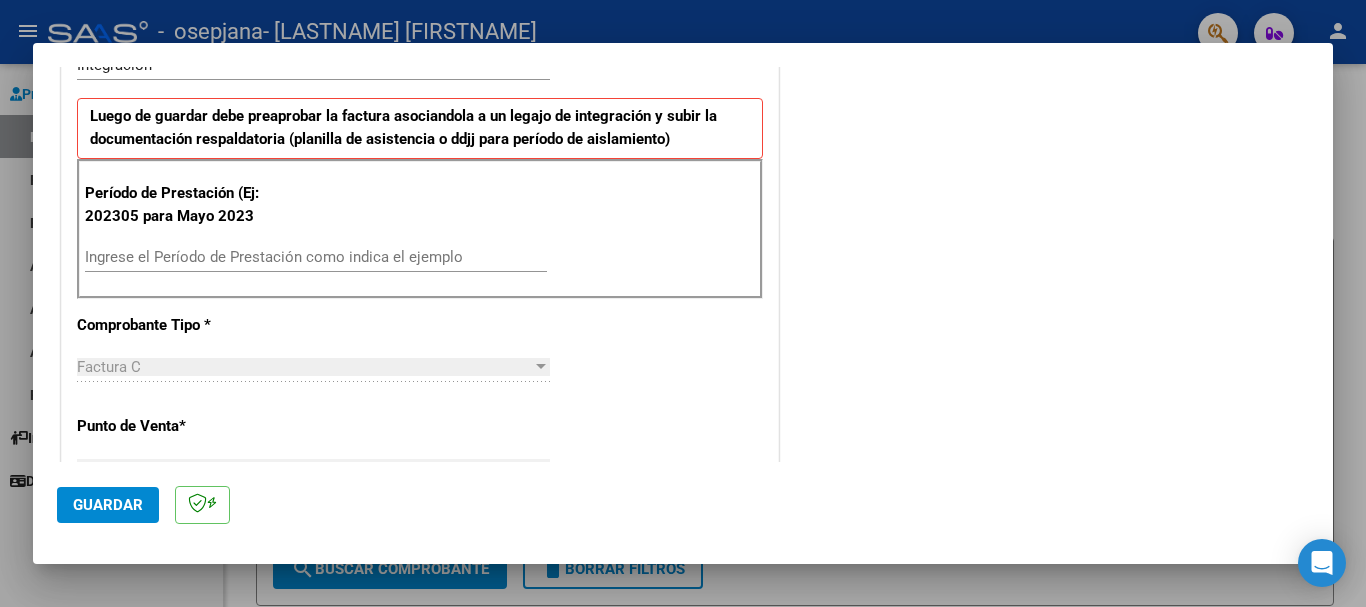 click on "Ingrese el Período de Prestación como indica el ejemplo" at bounding box center (316, 257) 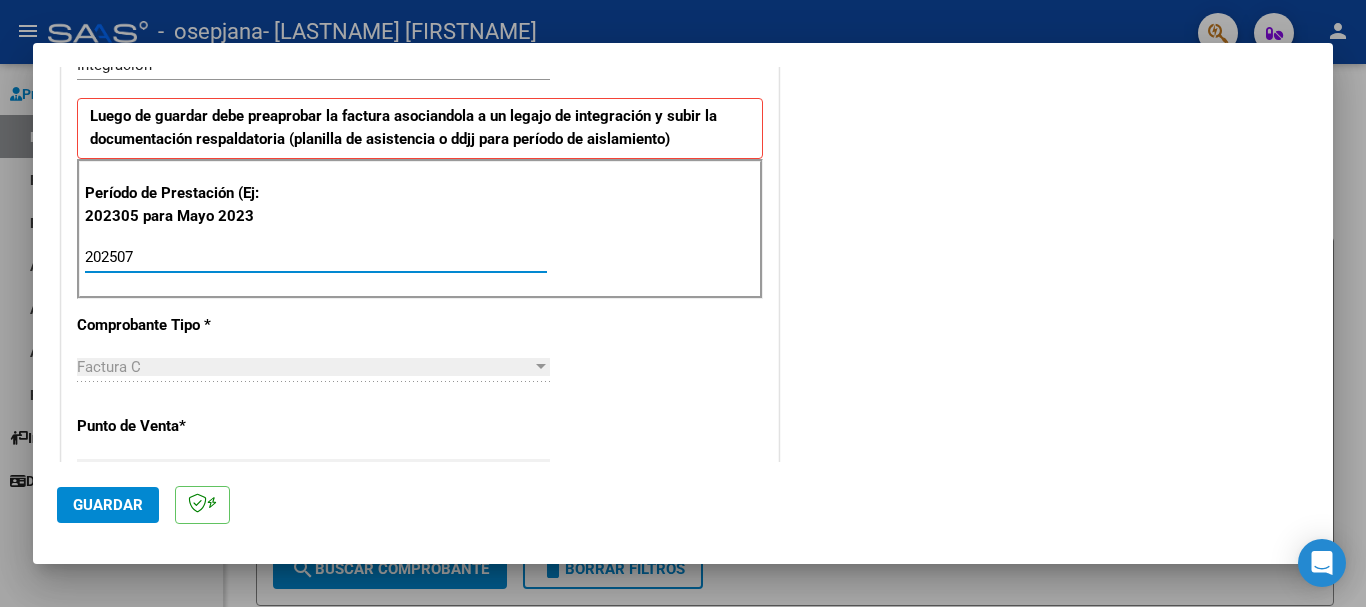 type on "202507" 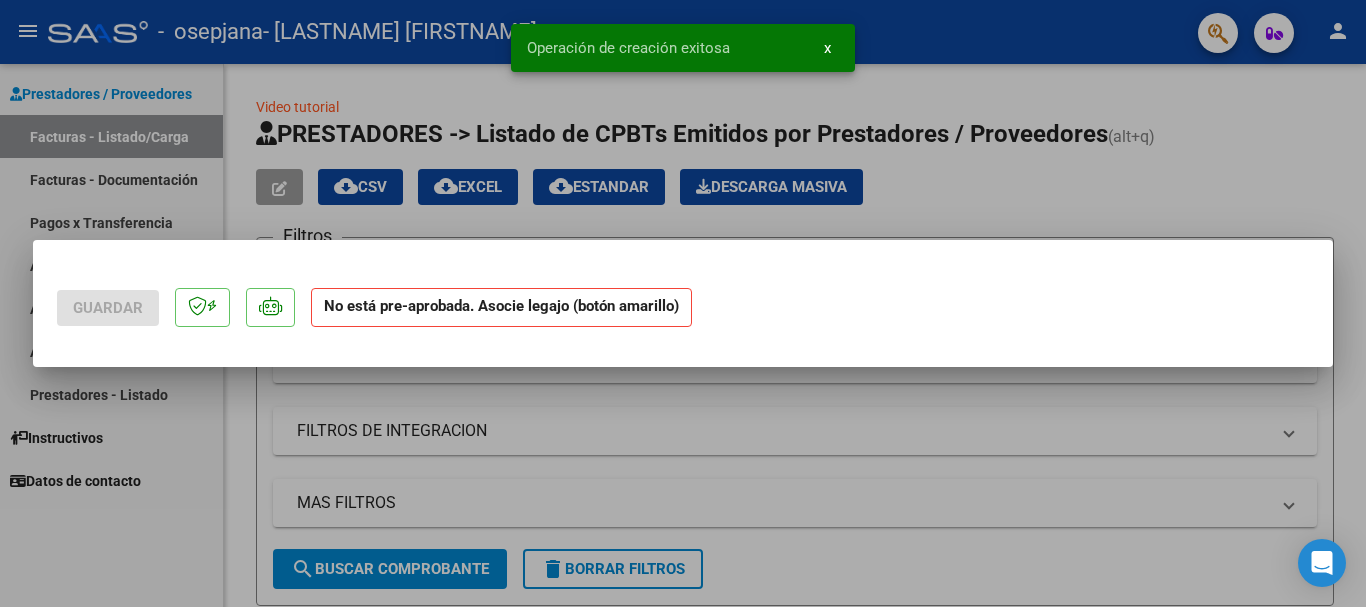 scroll, scrollTop: 0, scrollLeft: 0, axis: both 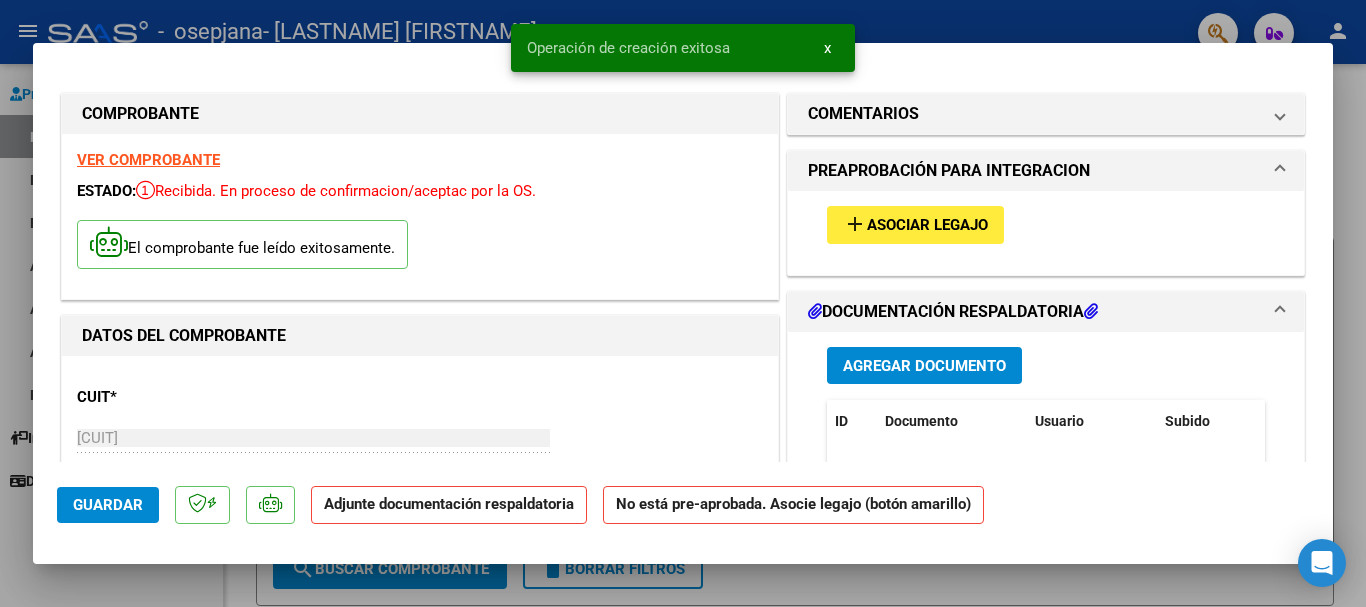 click on "Asociar Legajo" at bounding box center (927, 226) 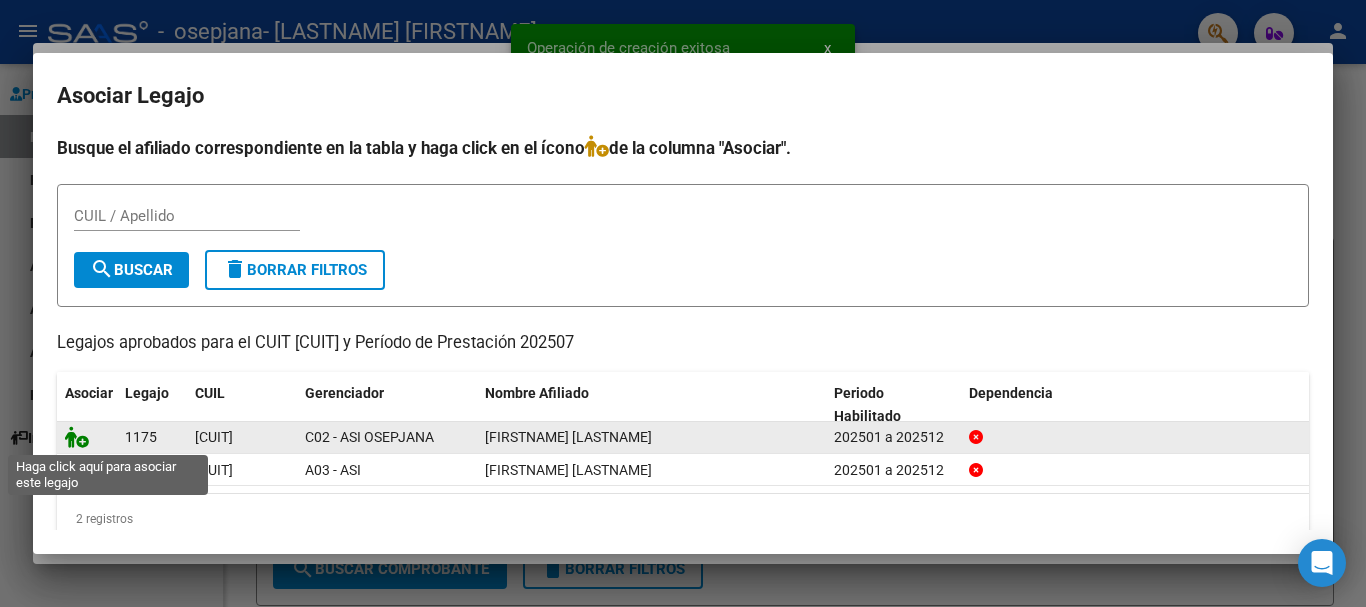 click 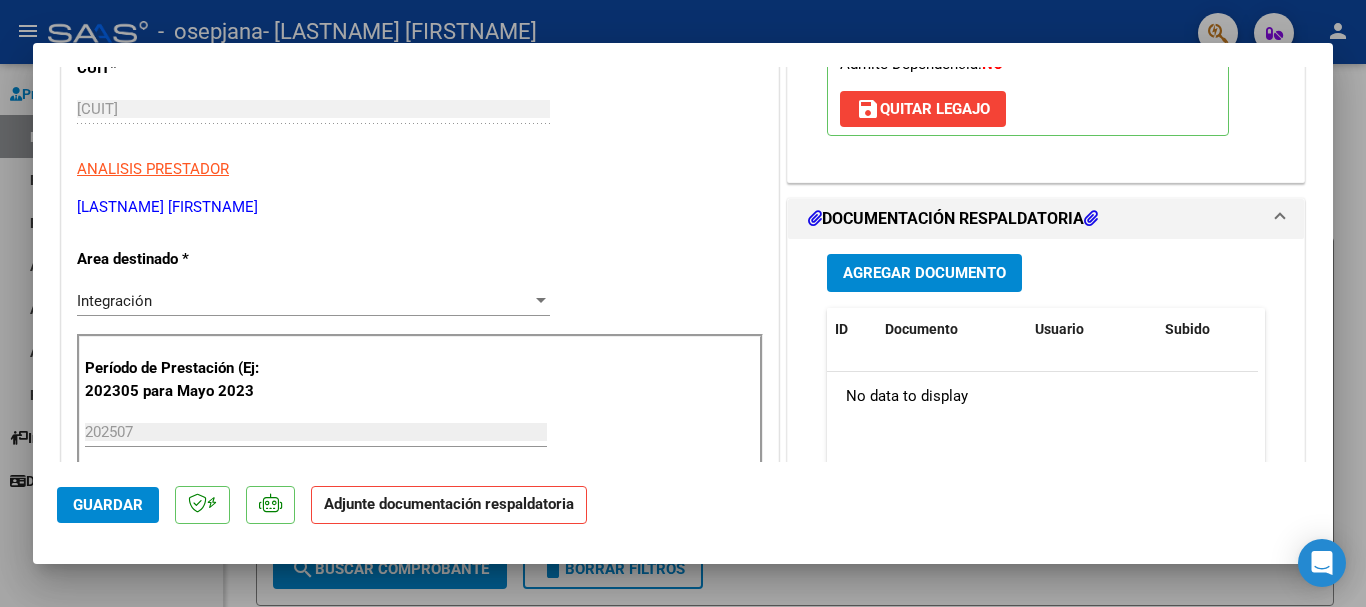 scroll, scrollTop: 394, scrollLeft: 0, axis: vertical 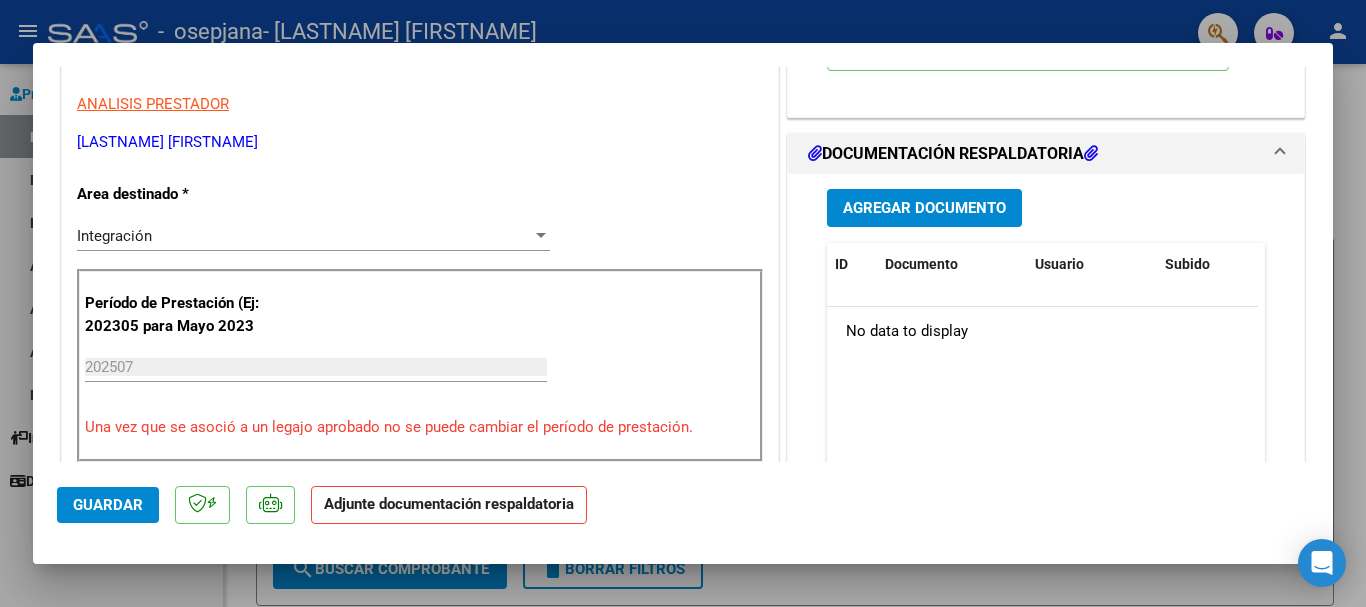 click on "Agregar Documento" at bounding box center [924, 209] 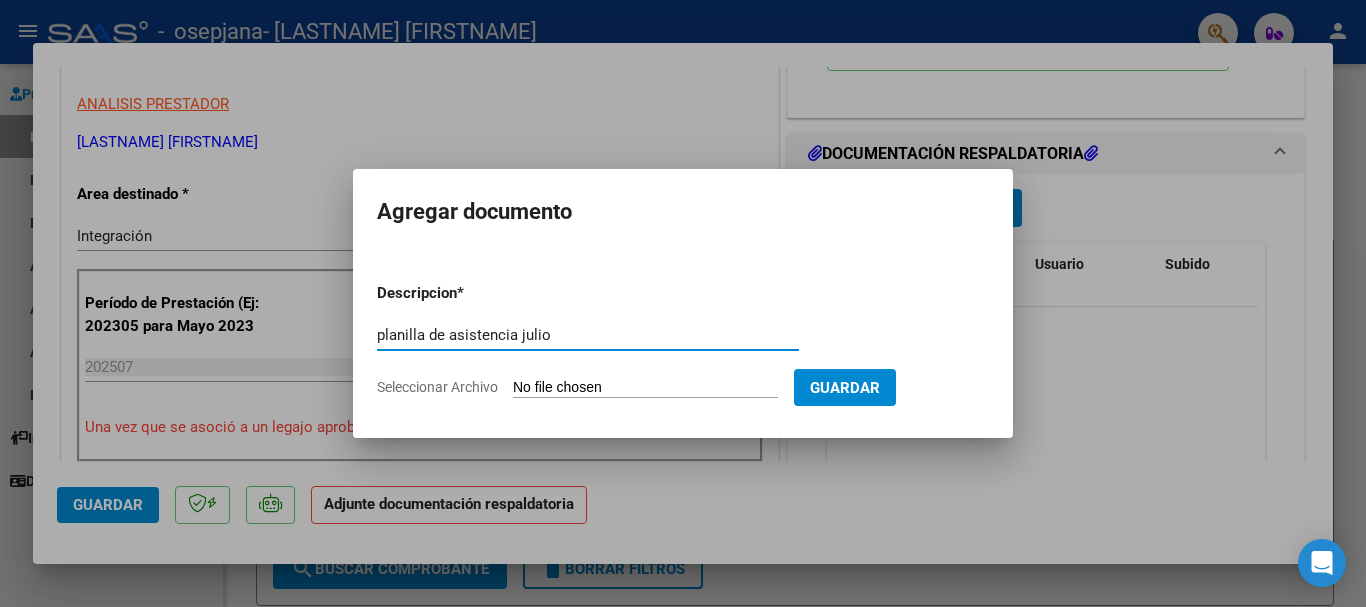 type on "planilla de asistencia julio" 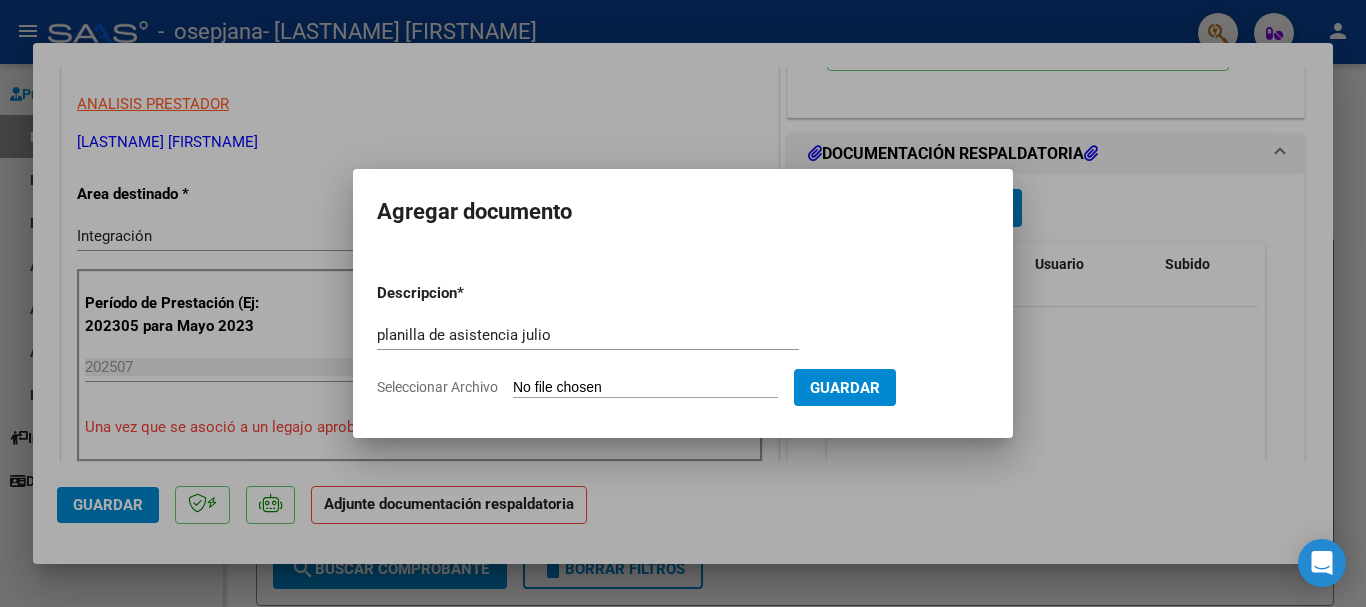 click on "Seleccionar Archivo" at bounding box center [645, 388] 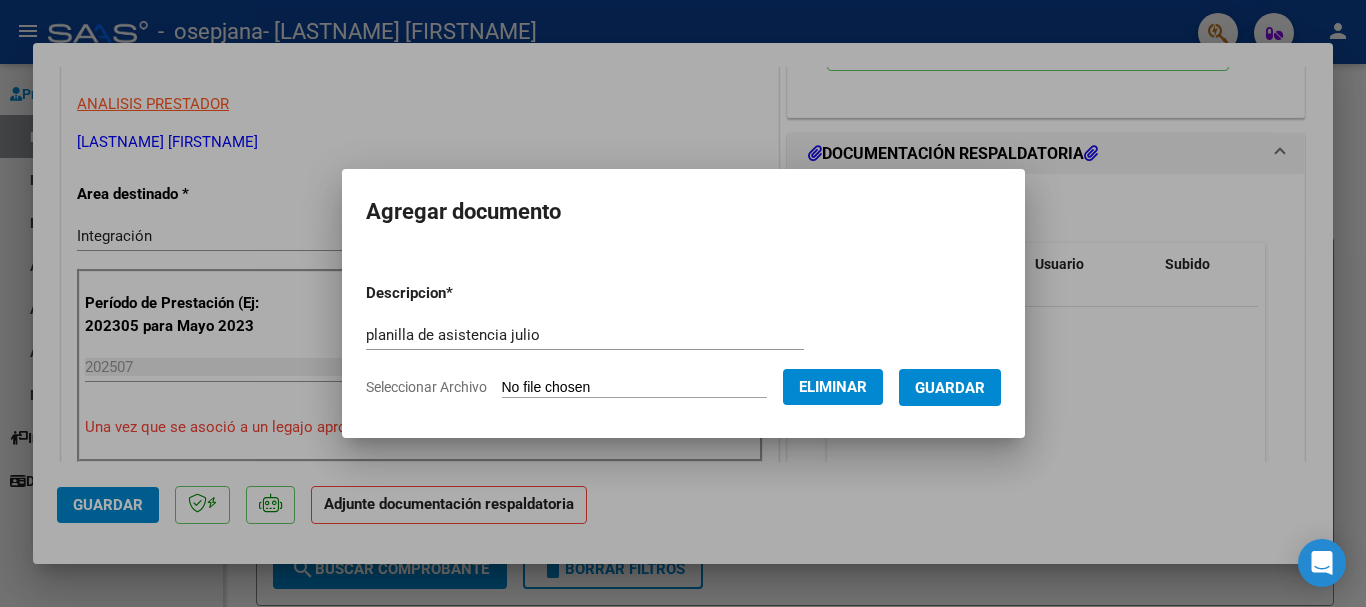 click on "Guardar" at bounding box center [950, 388] 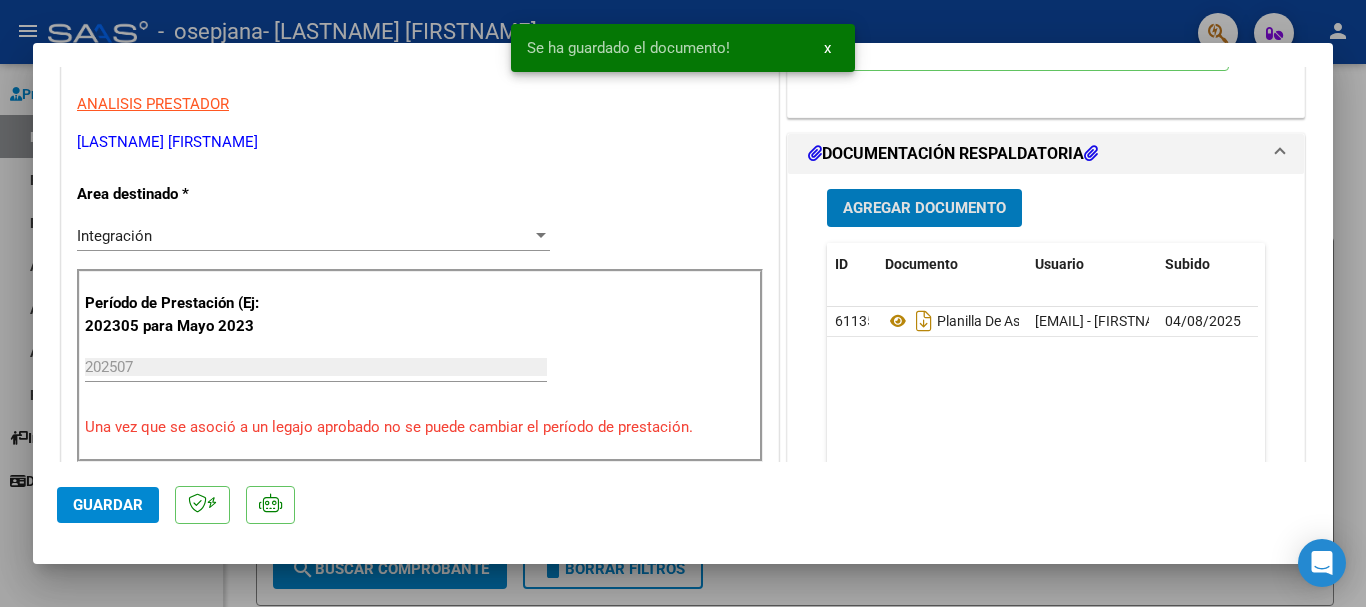 click on "Agregar Documento" at bounding box center (924, 209) 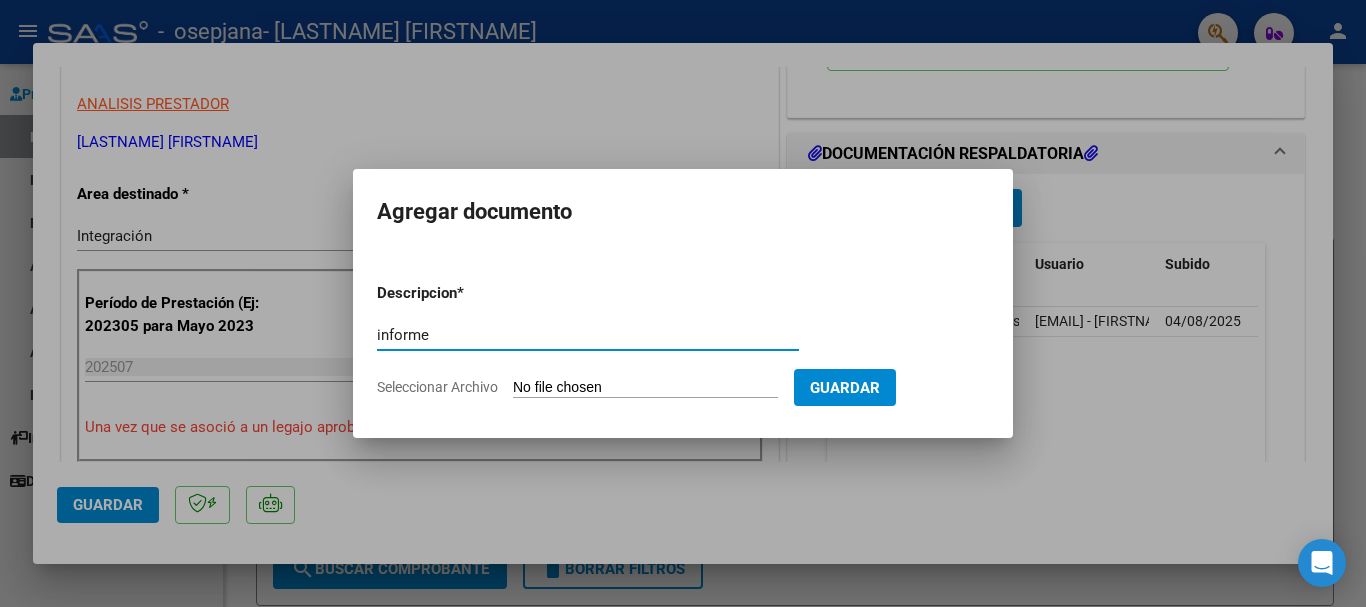 type on "informe" 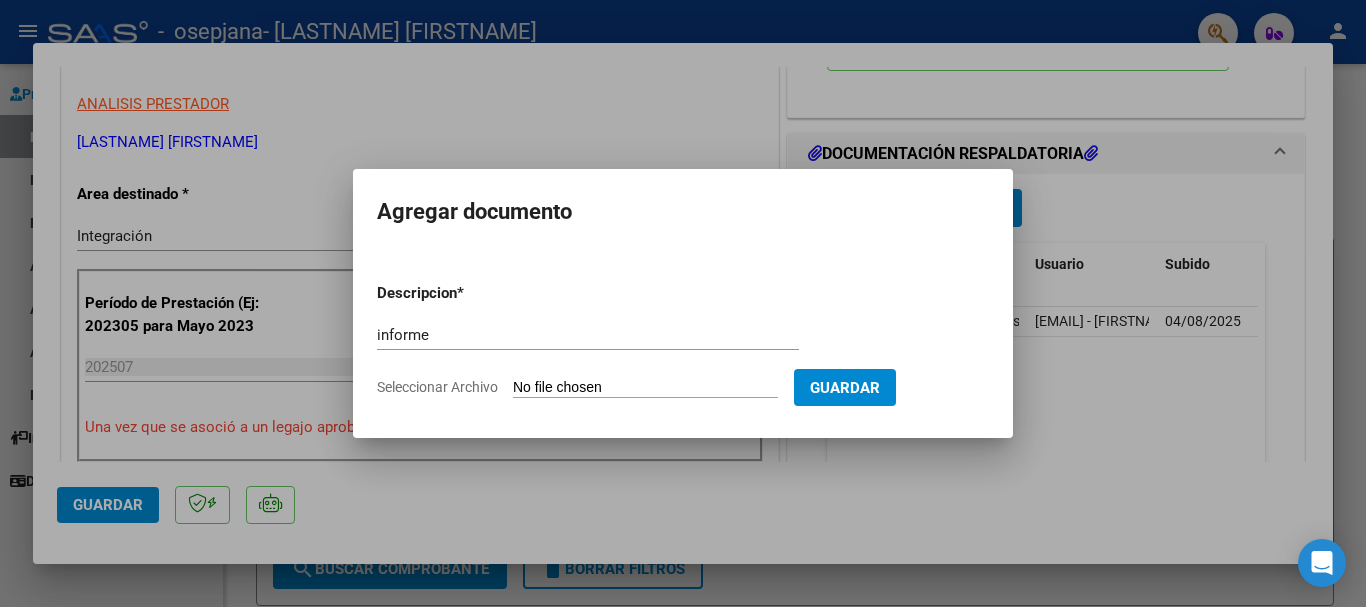 type on "C:\fakepath\[LASTNAME] [FIRSTNAME] - INFORME [YEAR] PSICOLOGÍA.docx.pdf" 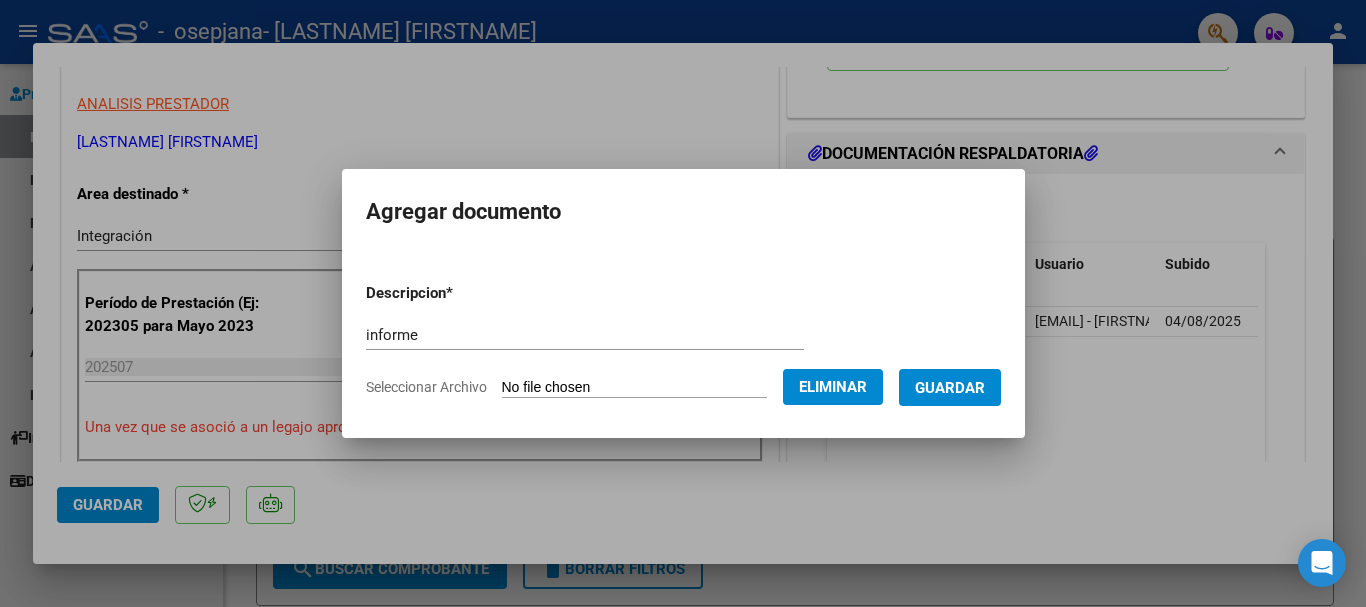 click on "Guardar" at bounding box center (950, 387) 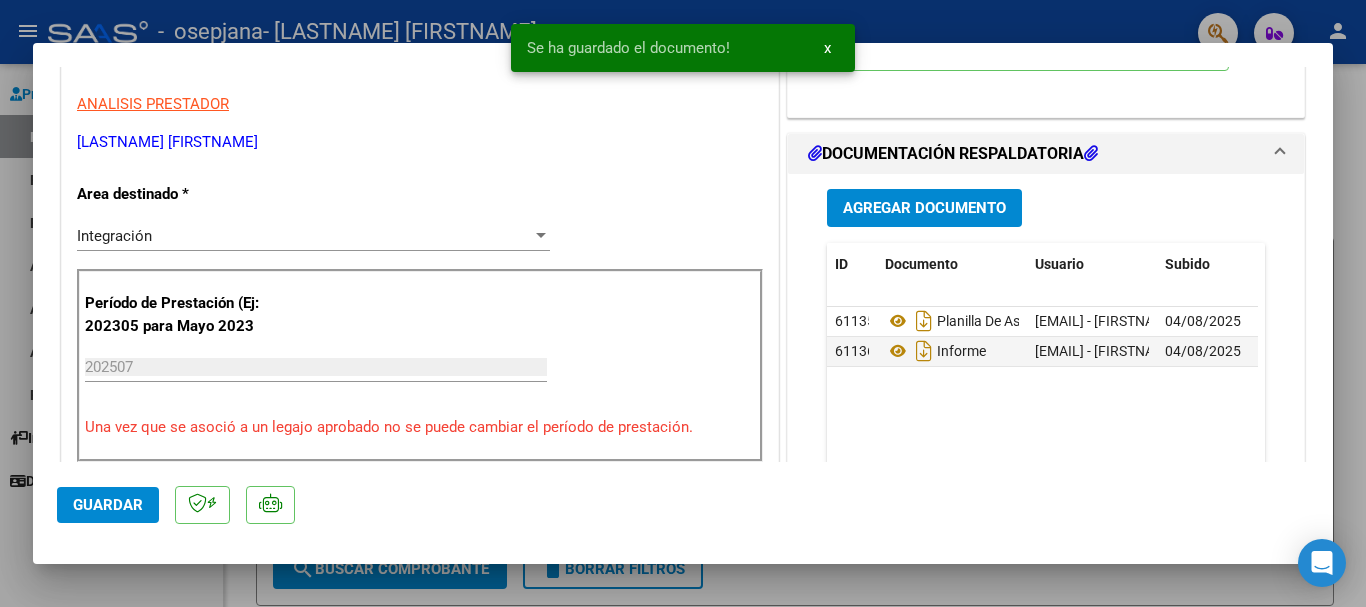 click on "61135 Planilla De Asistencia Julio [EMAIL] - [FIRSTNAME] [LASTNAME] [DATE] 61136 Informe [EMAIL] - [FIRSTNAME] [LASTNAME] [DATE]" 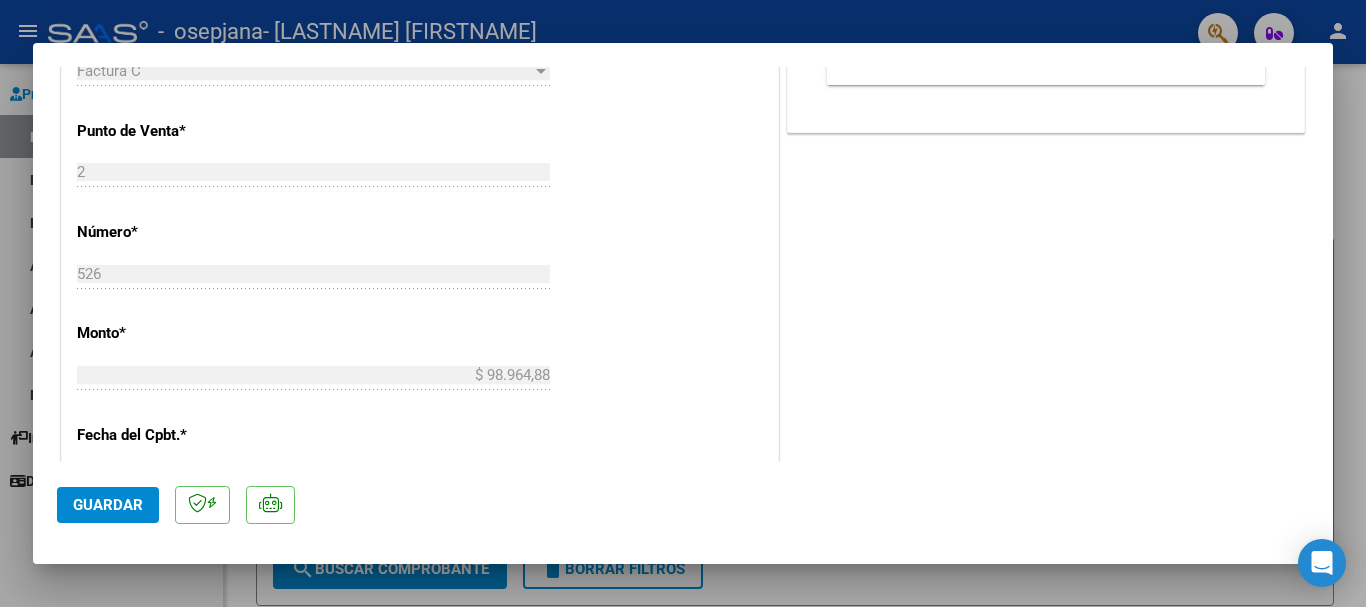 scroll, scrollTop: 80, scrollLeft: 0, axis: vertical 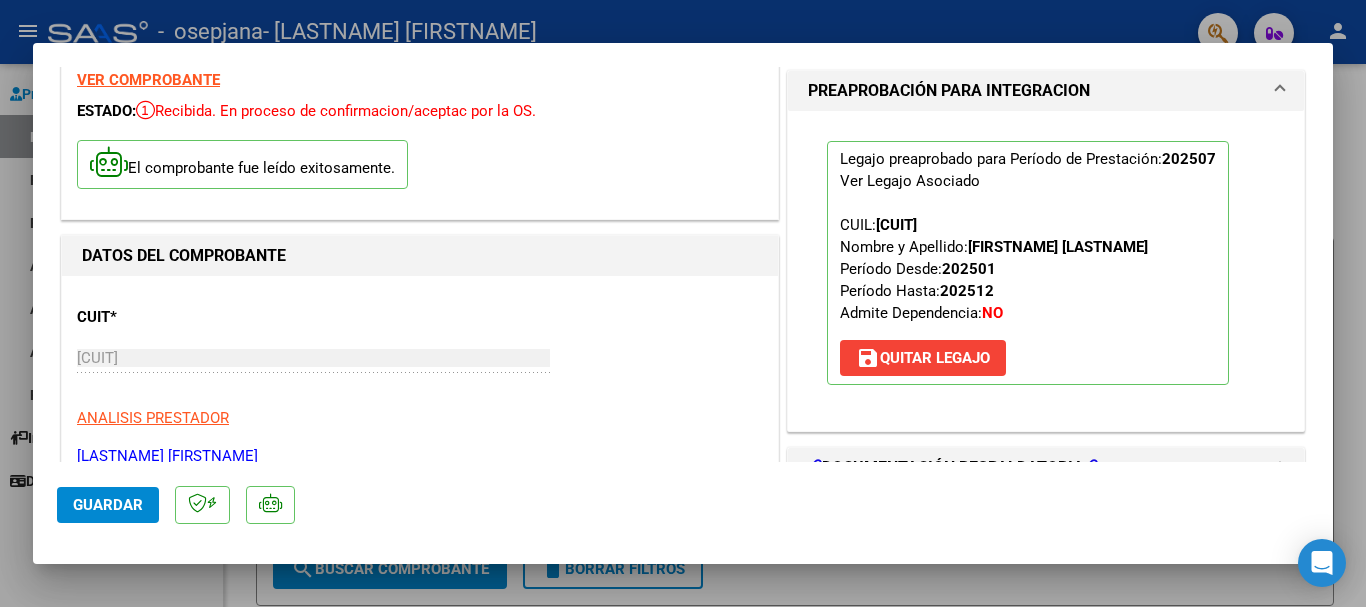 click on "Guardar" 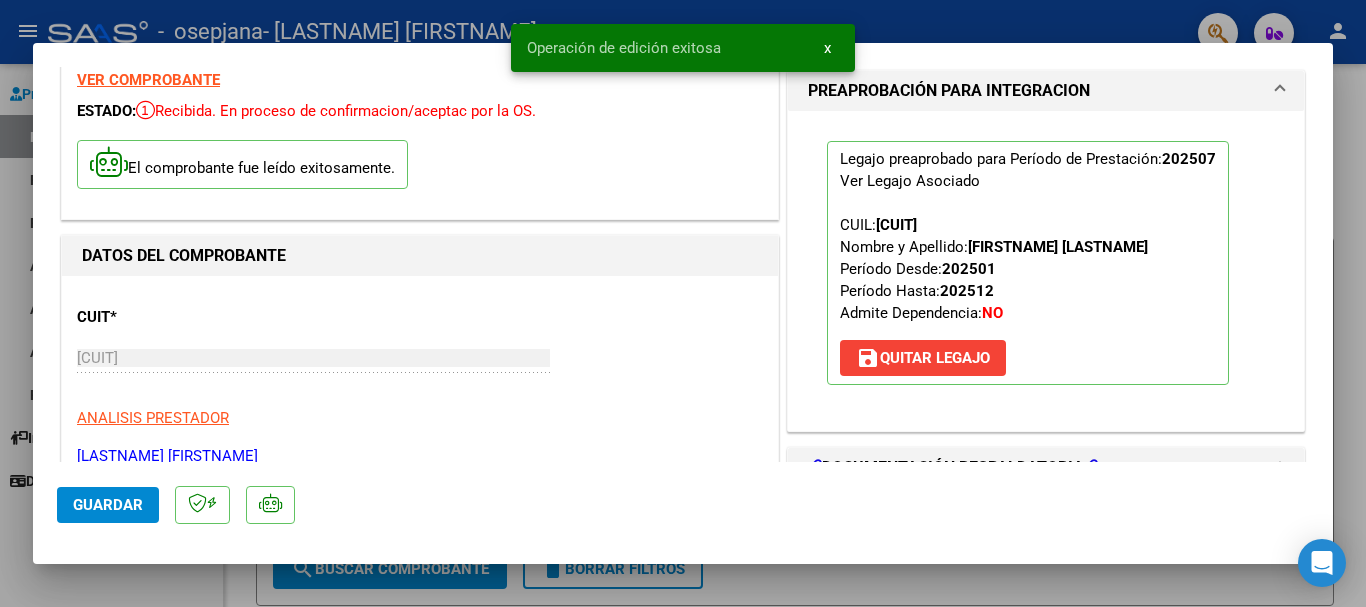 click at bounding box center (683, 303) 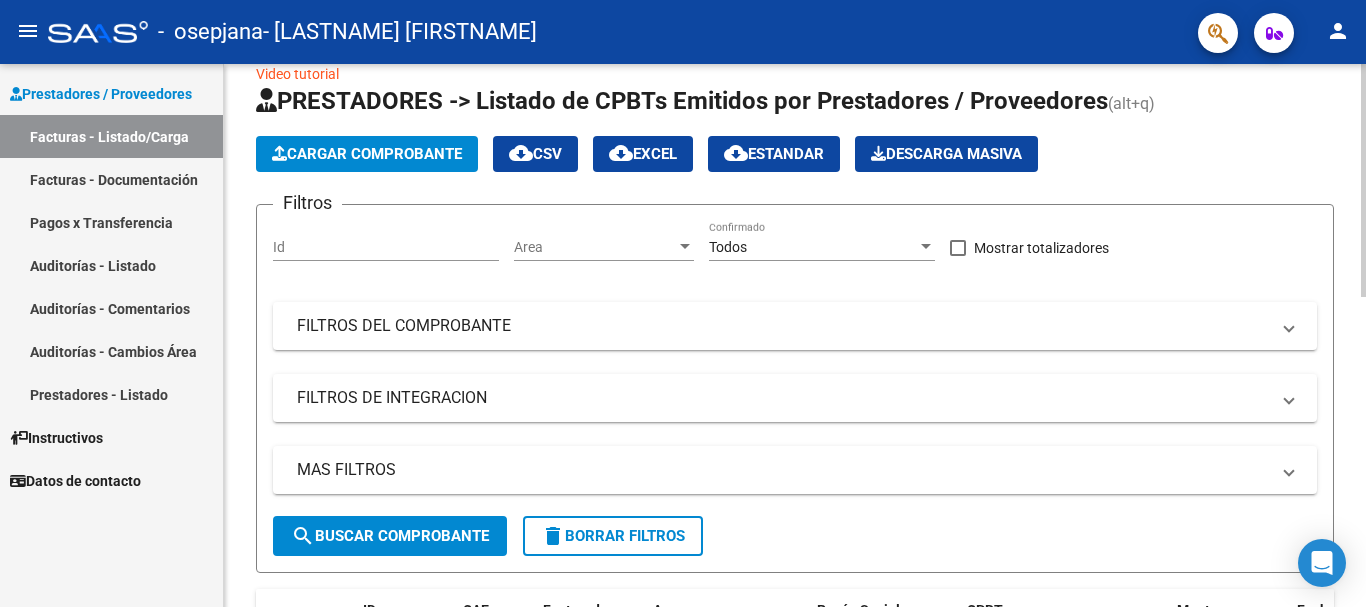 scroll, scrollTop: 0, scrollLeft: 0, axis: both 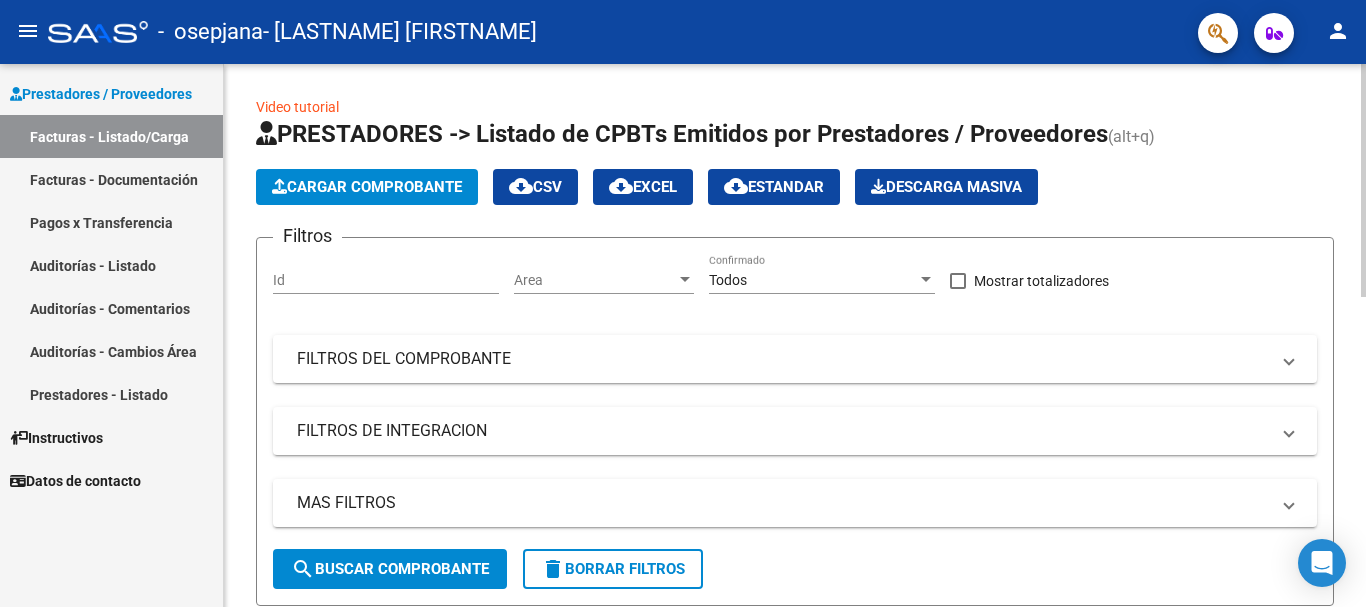 click on "menu - [LASTNAME] - [FIRSTNAME] [LASTNAME] person Prestadores / Proveedores Facturas - Listado/Carga Facturas - Documentación Pagos x Transferencia Auditorías - Listado Auditorías - Comentarios Auditorías - Cambios Área Prestadores - Listado Instructivos Datos de contacto Video tutorial PRESTADORES -> Listado de CPBTs Emitidos por Prestadores / Proveedores (alt+q) Cargar Comprobante
cloud_download CSV cloud_download EXCEL cloud_download Estandar Descarga Masiva
Filtros Id Area Area Todos Confirmado Mostrar totalizadores FILTROS DEL COMPROBANTE Comprobante Tipo Comprobante Tipo Start date – End date Fec. Comprobante Desde / Hasta Días Emisión Desde(cant. días) Días Emisión Hasta(cant. días) CUIT / Razón Social Pto. Venta Nro. Comprobante Código SSS CAE Válido CAE Válido Todos Cargado Módulo Hosp. Todos Tiene facturacion Apócrifa Hospital Refes FILTROS DE INTEGRACION Período De Prestación Campos del Archivo de Rendición Devuelto x SSS (dr_envio) Todos Todos" 